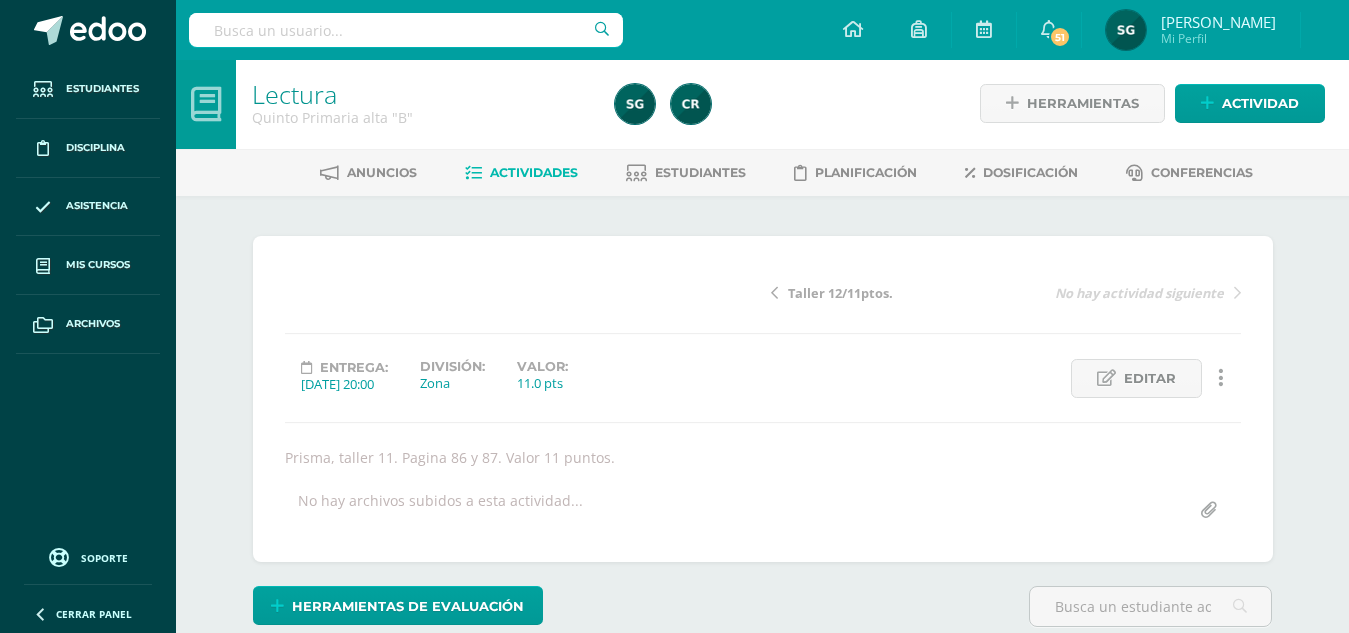 scroll, scrollTop: 2, scrollLeft: 0, axis: vertical 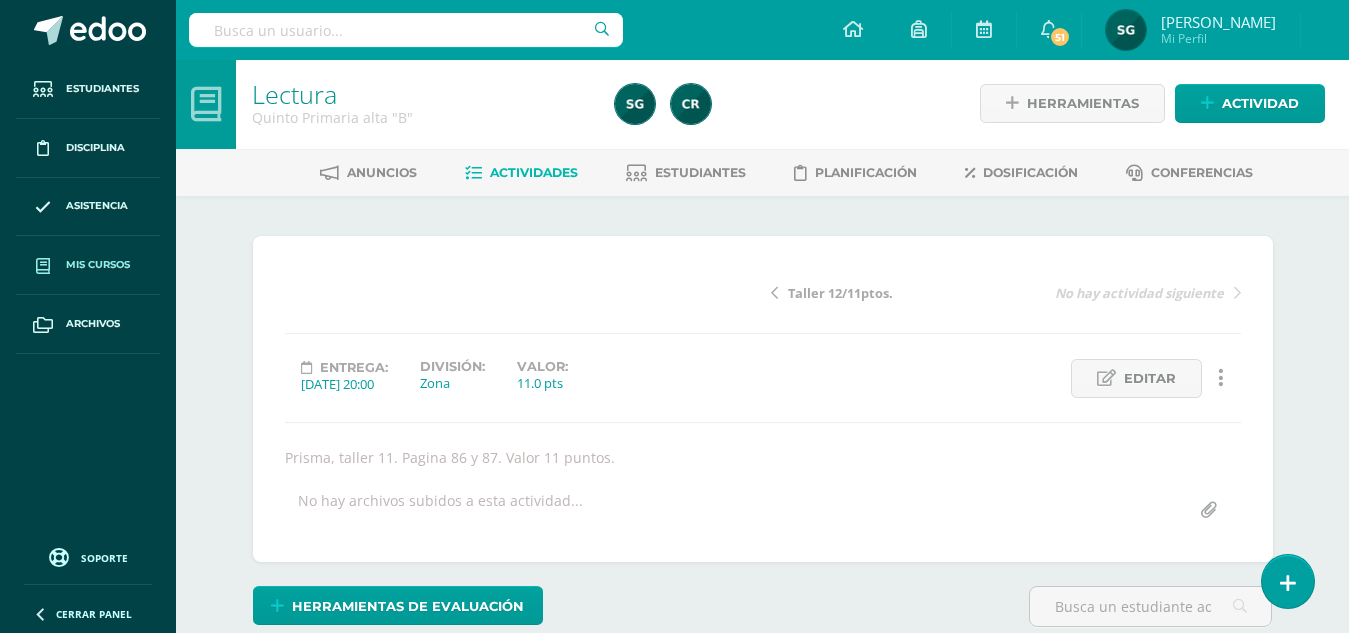 click on "Mis cursos" at bounding box center (98, 265) 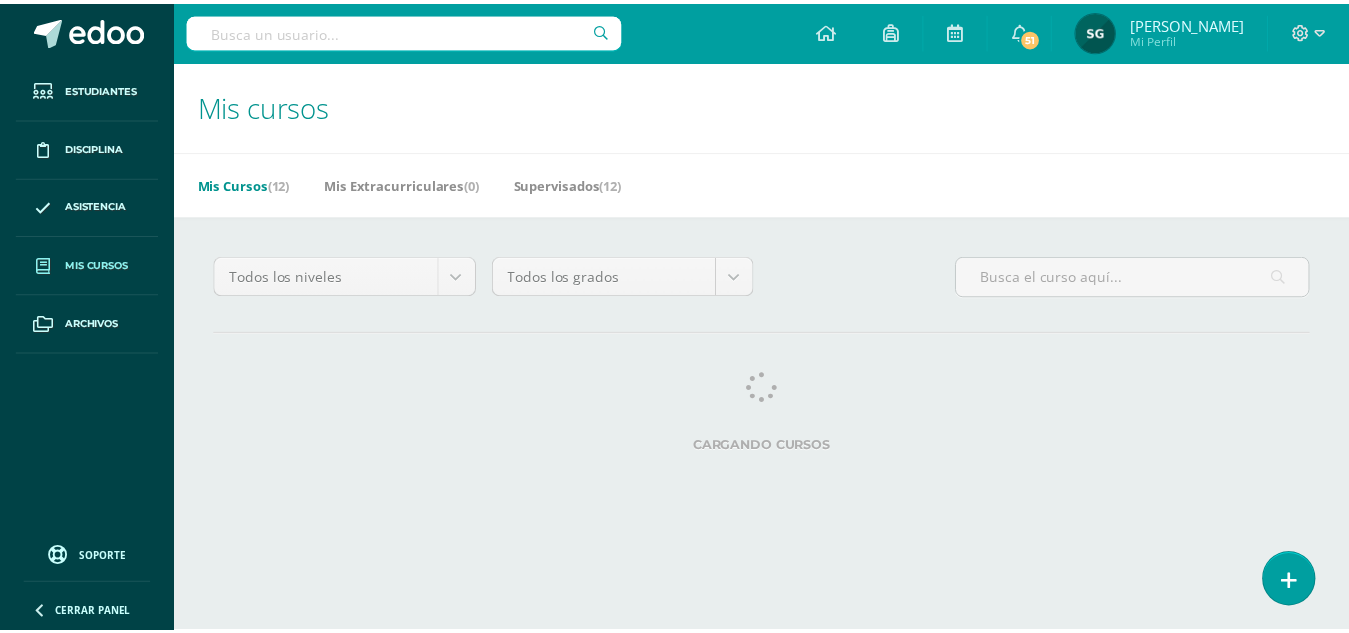scroll, scrollTop: 0, scrollLeft: 0, axis: both 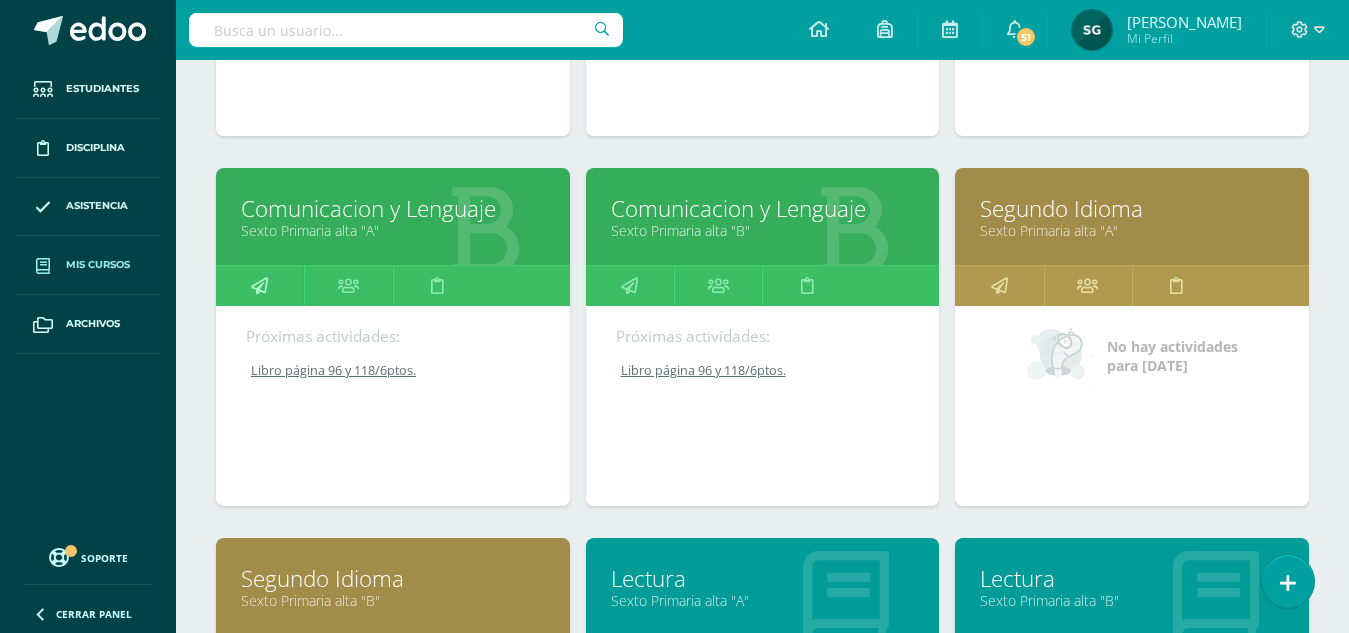 click at bounding box center [259, 285] 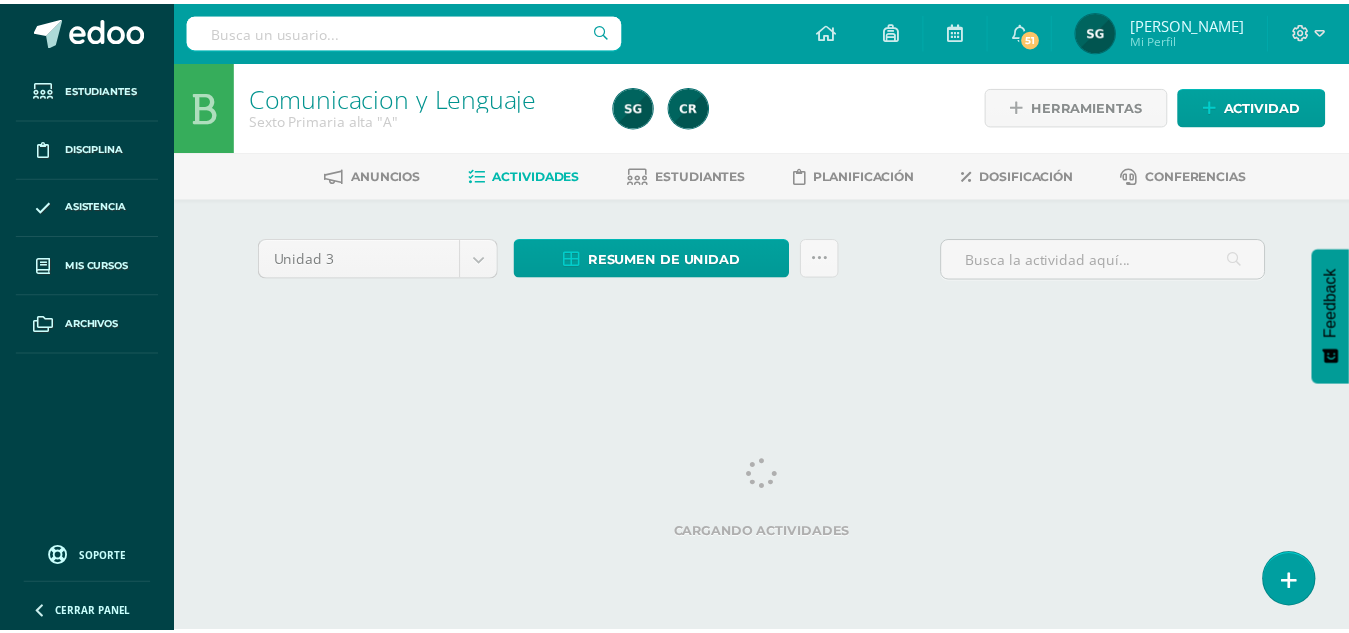 scroll, scrollTop: 0, scrollLeft: 0, axis: both 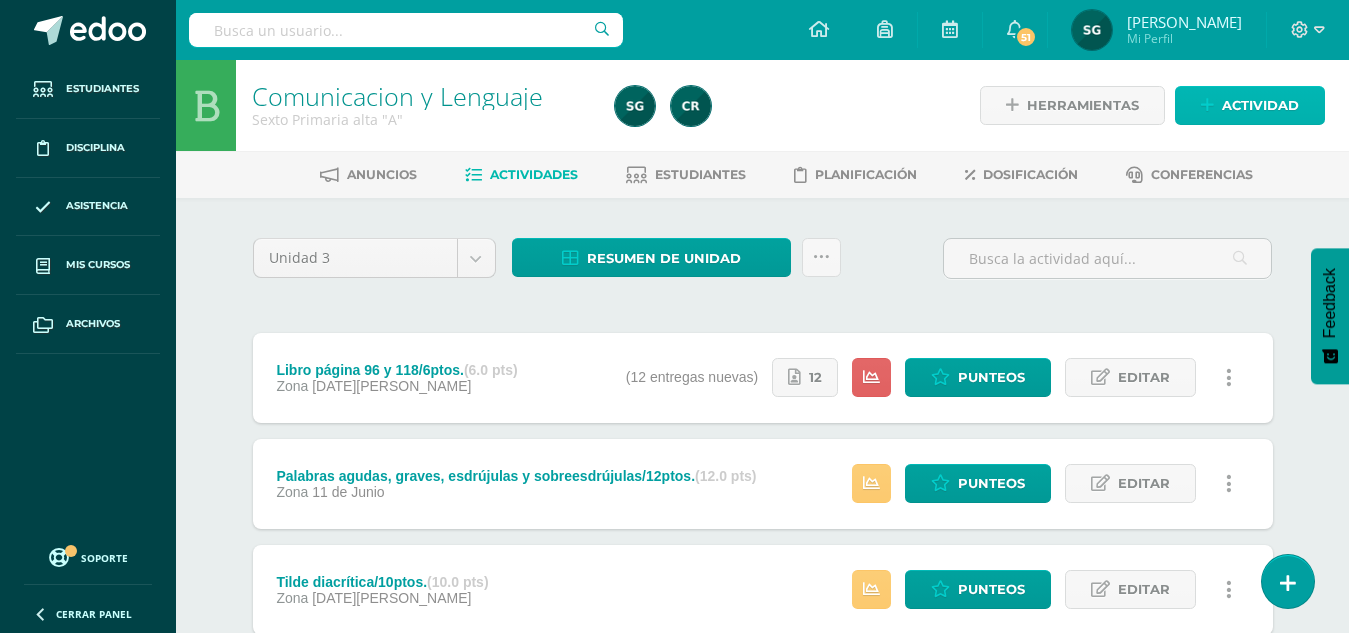 click on "Actividad" at bounding box center [1260, 105] 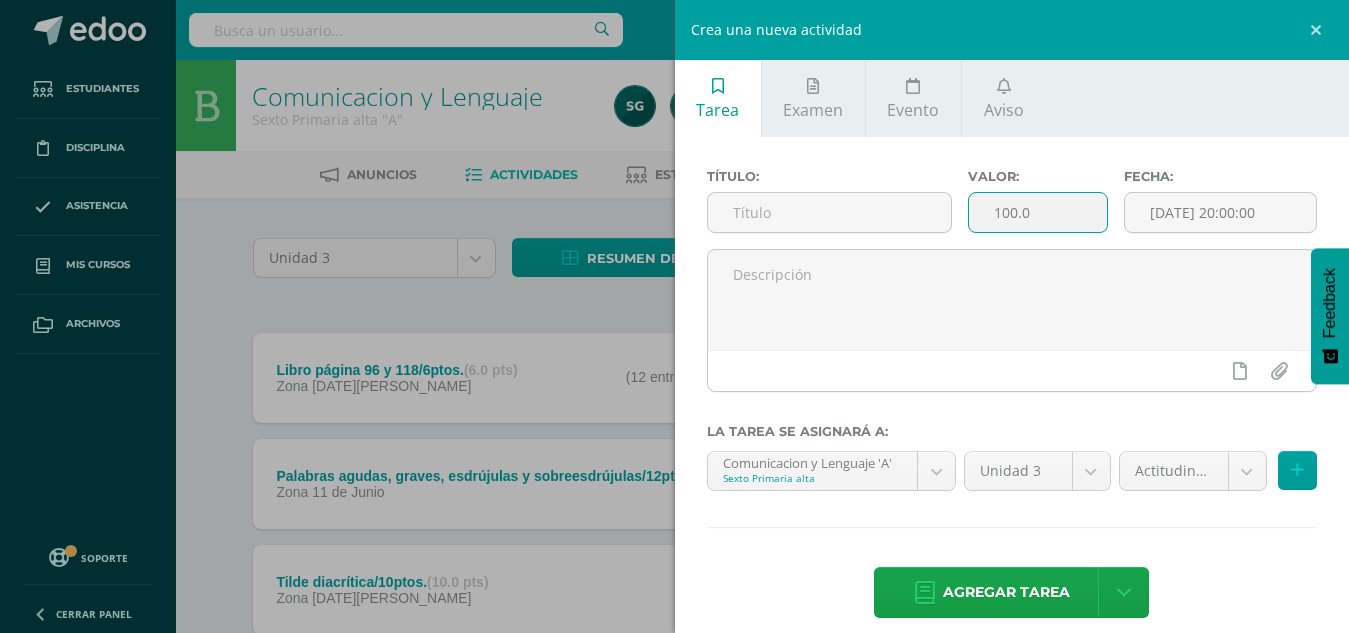 click on "100.0" at bounding box center [1038, 212] 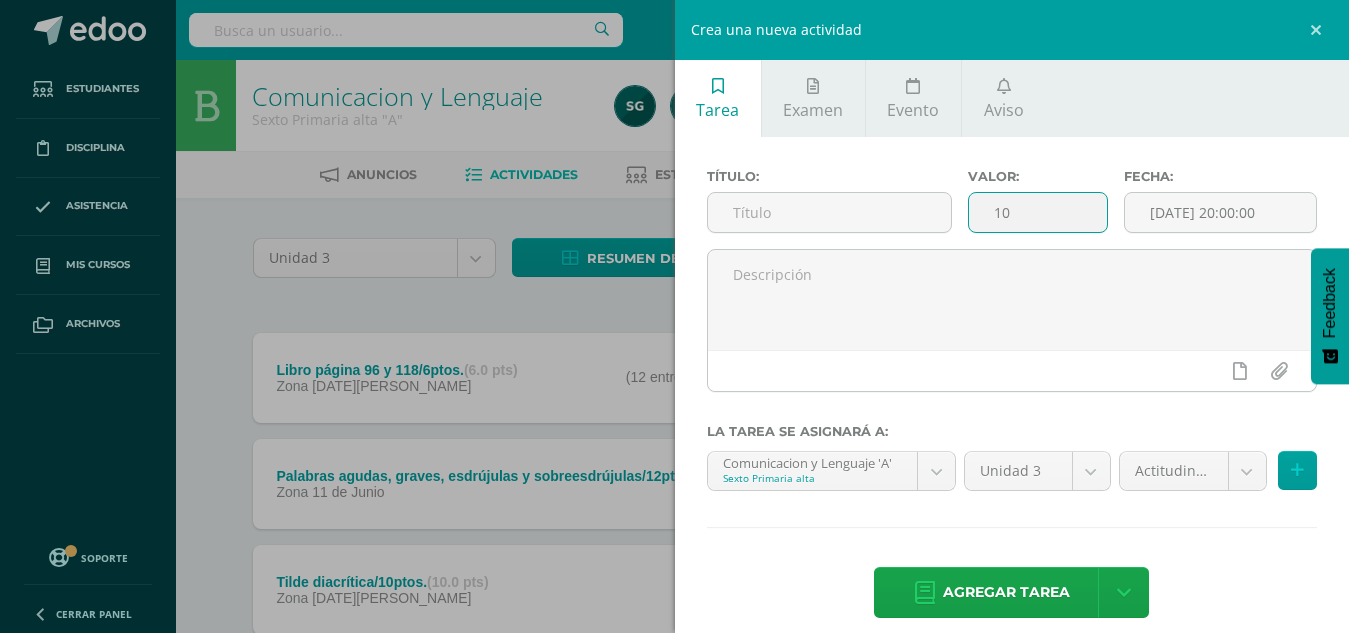 type on "1" 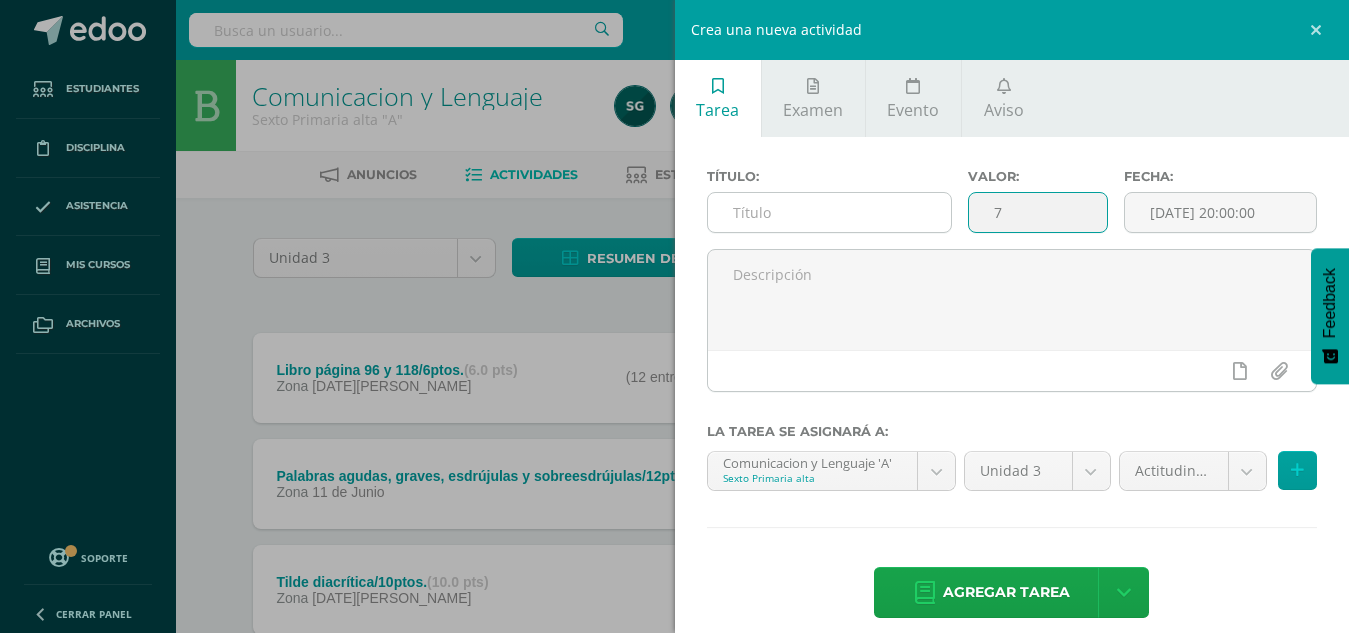 type on "7" 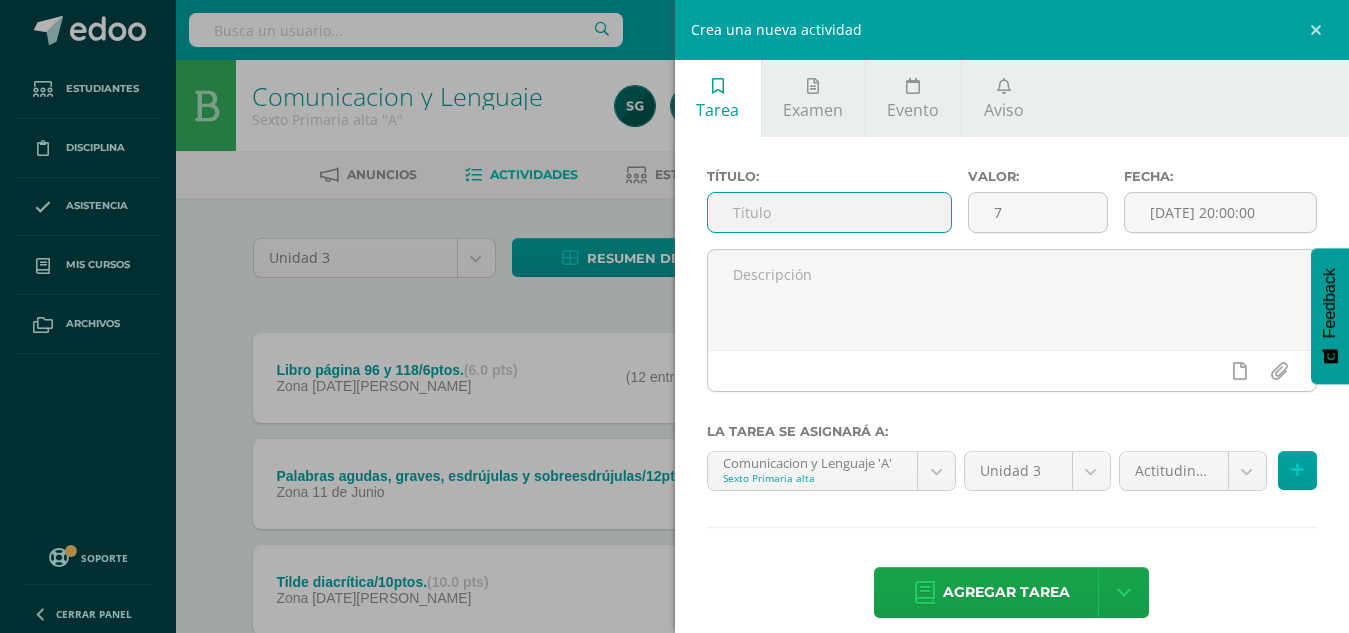 click at bounding box center (829, 212) 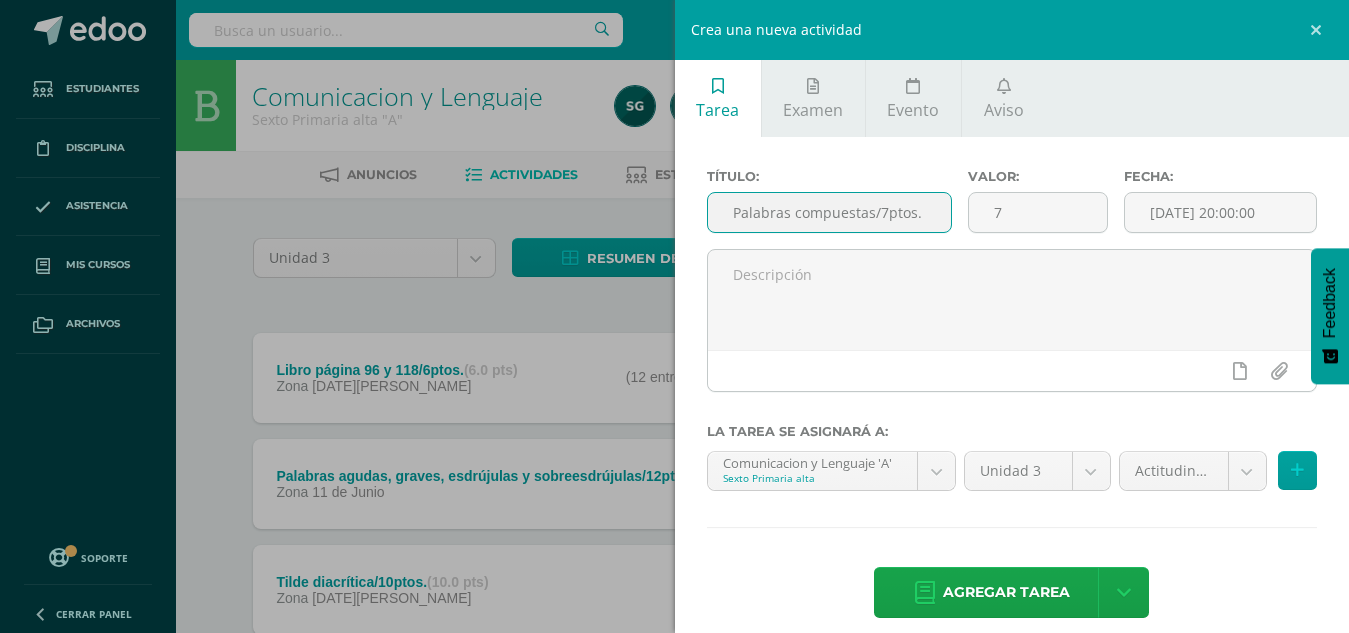 scroll, scrollTop: 0, scrollLeft: 2, axis: horizontal 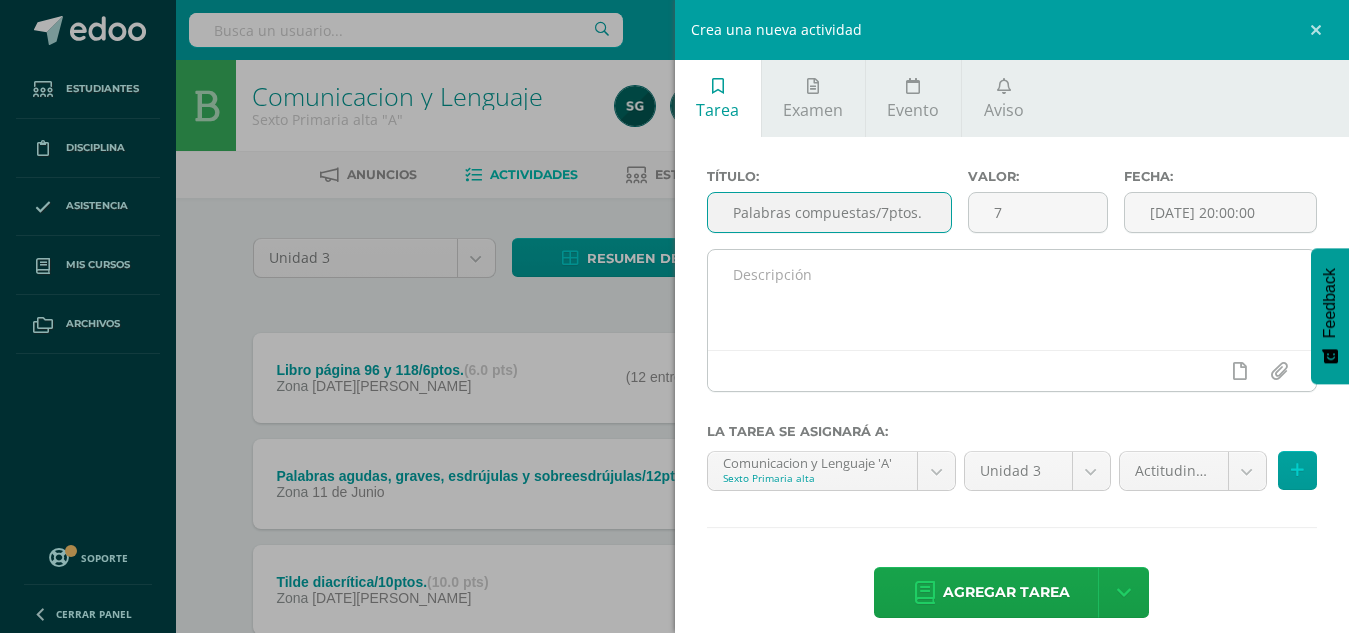 type on "Palabras compuestas/7ptos." 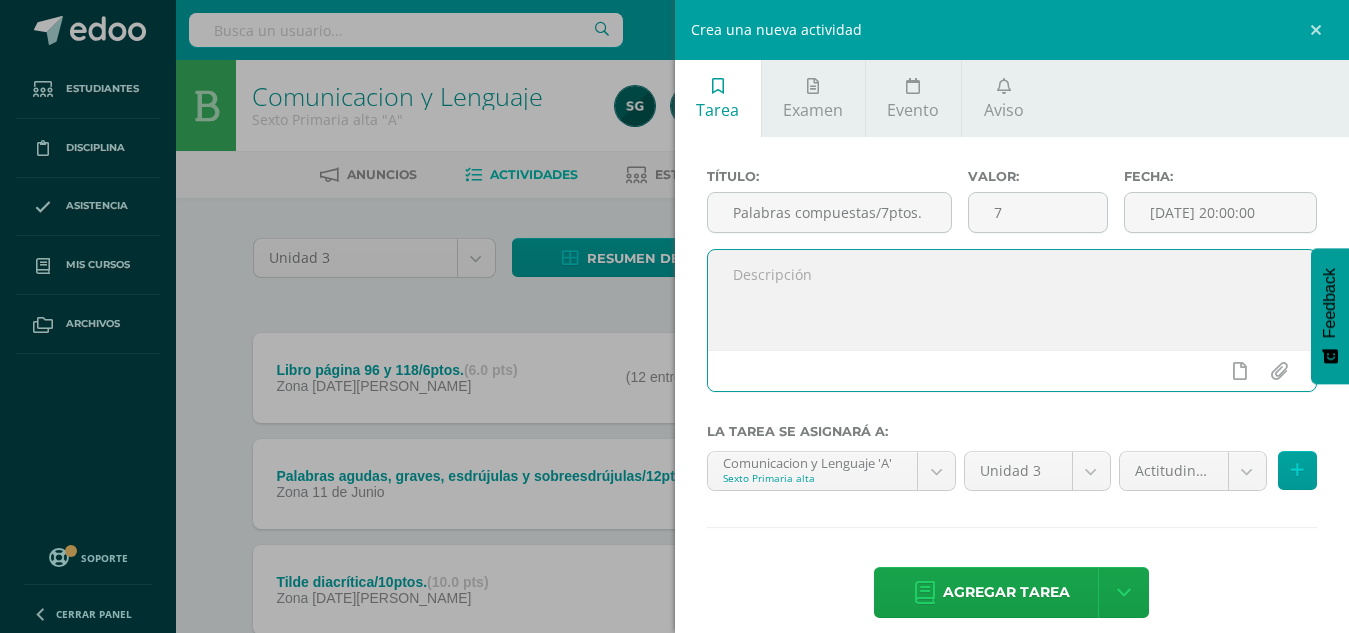 click at bounding box center (1012, 300) 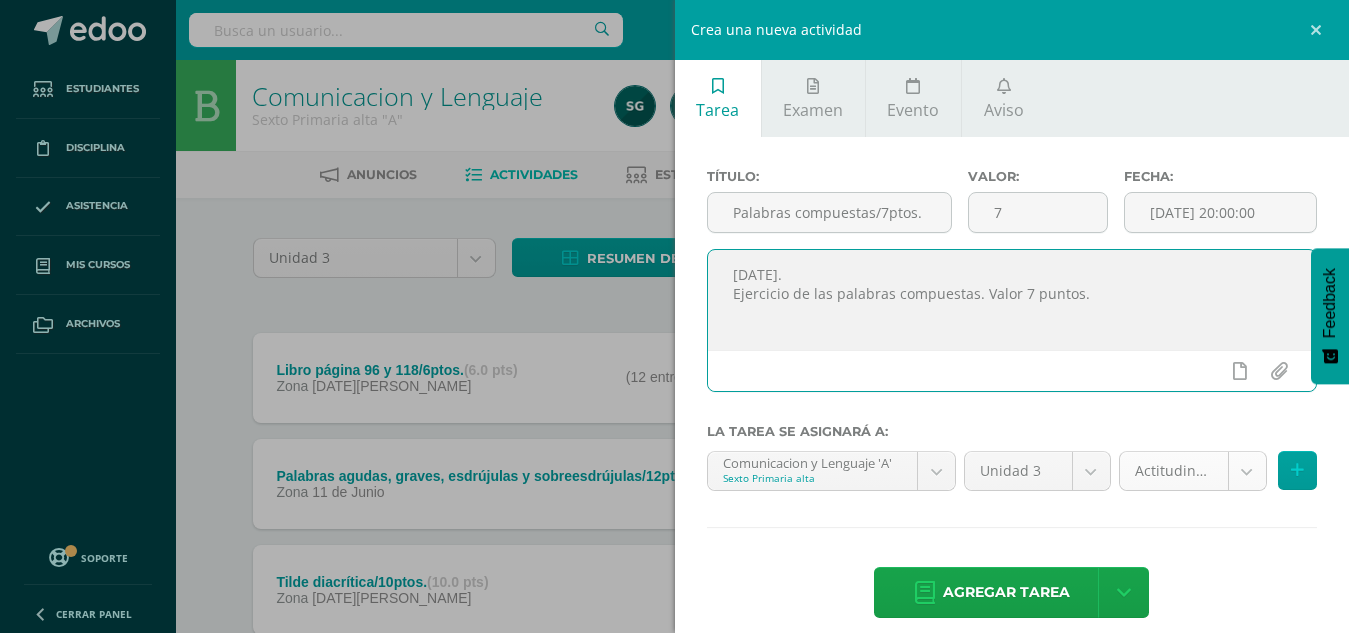type on "Jueves 10 de julio.
Ejercicio de las palabras compuestas. Valor 7 puntos." 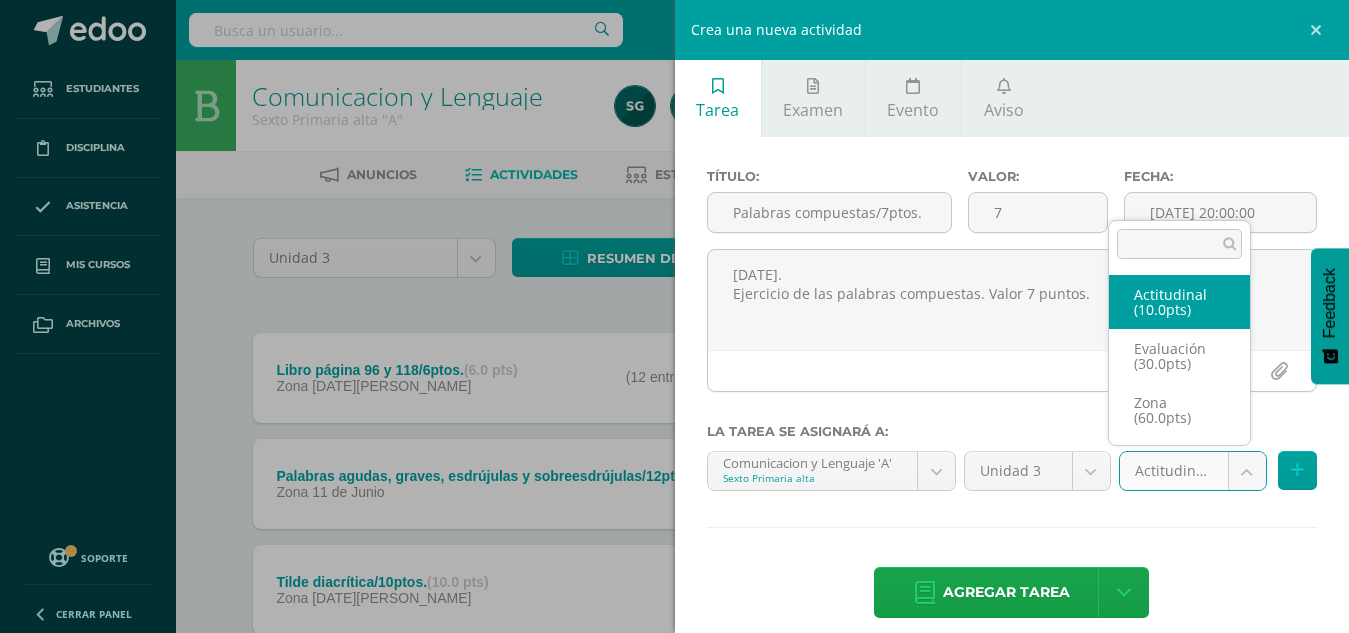 click on "Estudiantes Disciplina Asistencia Mis cursos Archivos Soporte
Centro de ayuda
Últimas actualizaciones
10+ Cerrar panel
Comunicacion y Lenguaje
Quinto
Primaria alta
"A"
Actividades Estudiantes Planificación Dosificación
Lectura
Quinto
Primaria alta
"A"
Actividades Estudiantes Planificación Dosificación
Segundo Idioma
Quinto
Primaria alta
"A"
Actividades Estudiantes Planificación Dosificación
Comunicacion y Lenguaje
Actividades Estudiantes Planificación 51" at bounding box center [674, 490] 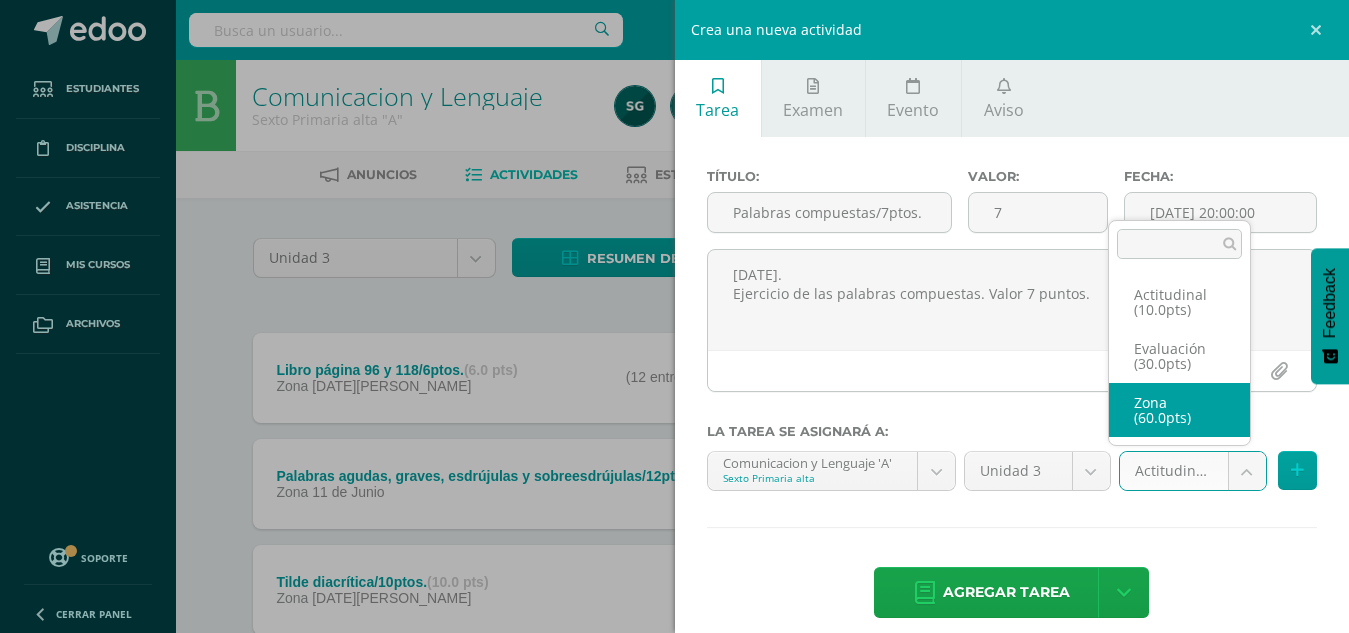select on "102761" 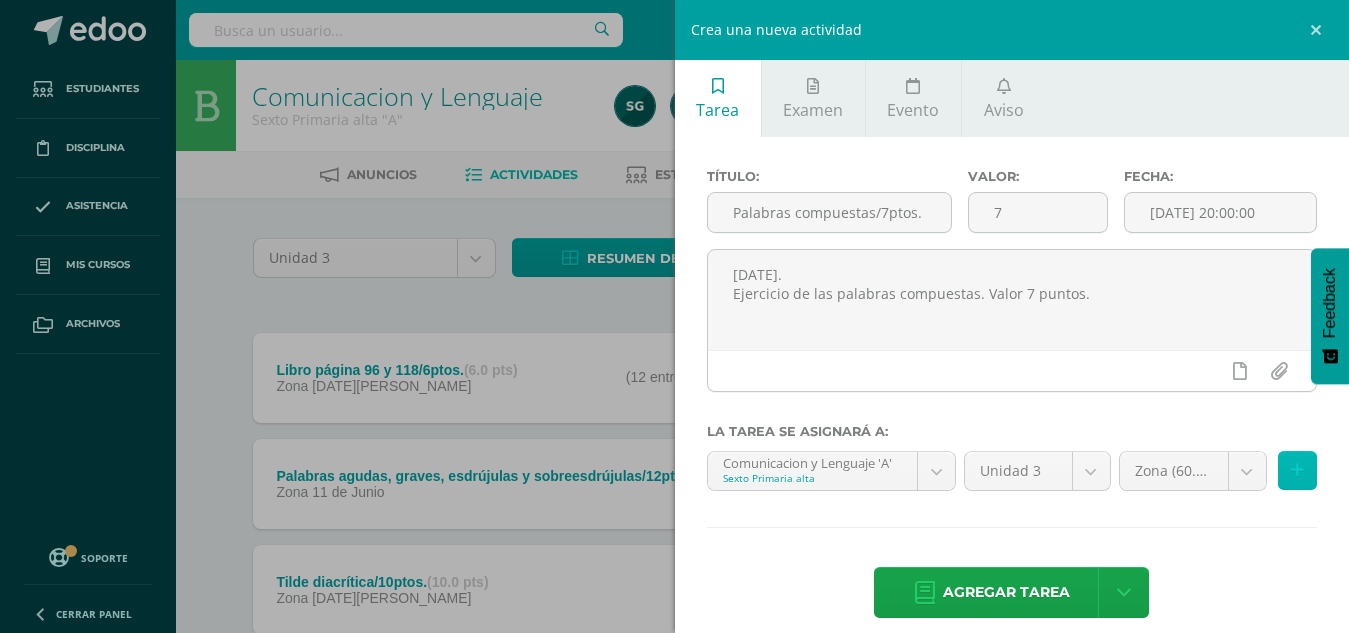 click at bounding box center (1297, 470) 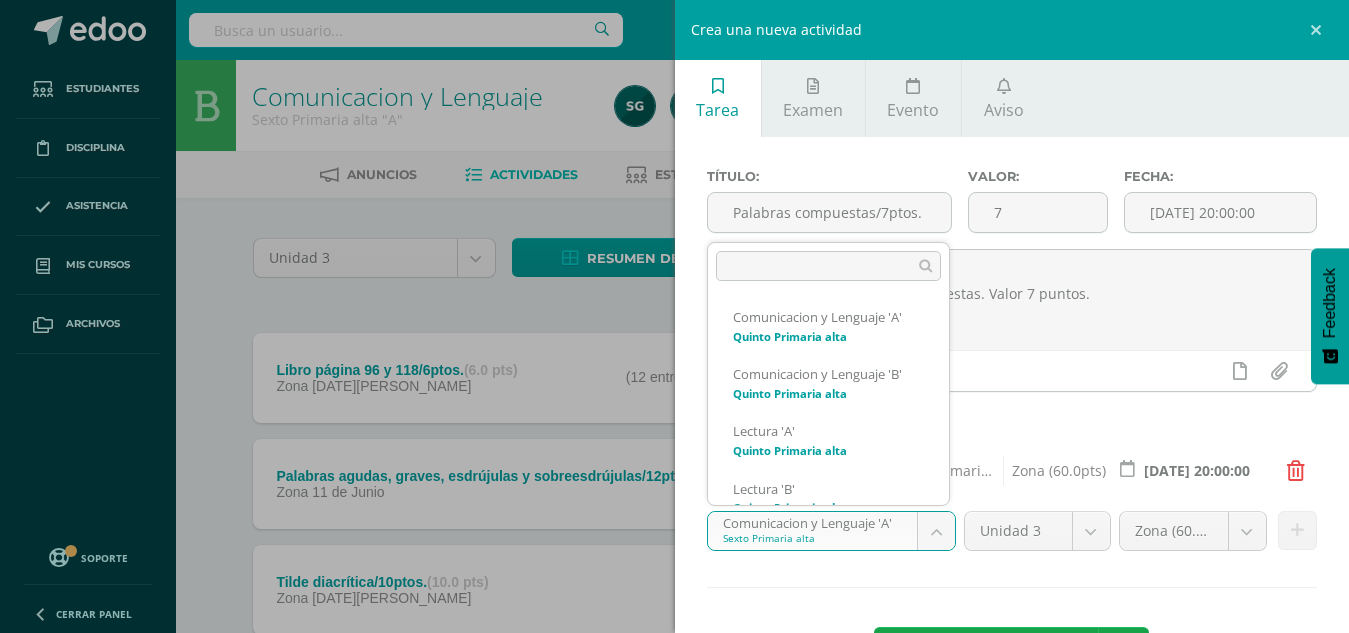 click on "Estudiantes Disciplina Asistencia Mis cursos Archivos Soporte
Centro de ayuda
Últimas actualizaciones
10+ Cerrar panel
Comunicacion y Lenguaje
Quinto
Primaria alta
"A"
Actividades Estudiantes Planificación Dosificación
Lectura
Quinto
Primaria alta
"A"
Actividades Estudiantes Planificación Dosificación
Segundo Idioma
Quinto
Primaria alta
"A"
Actividades Estudiantes Planificación Dosificación
Comunicacion y Lenguaje
Actividades Estudiantes Planificación 51" at bounding box center [674, 490] 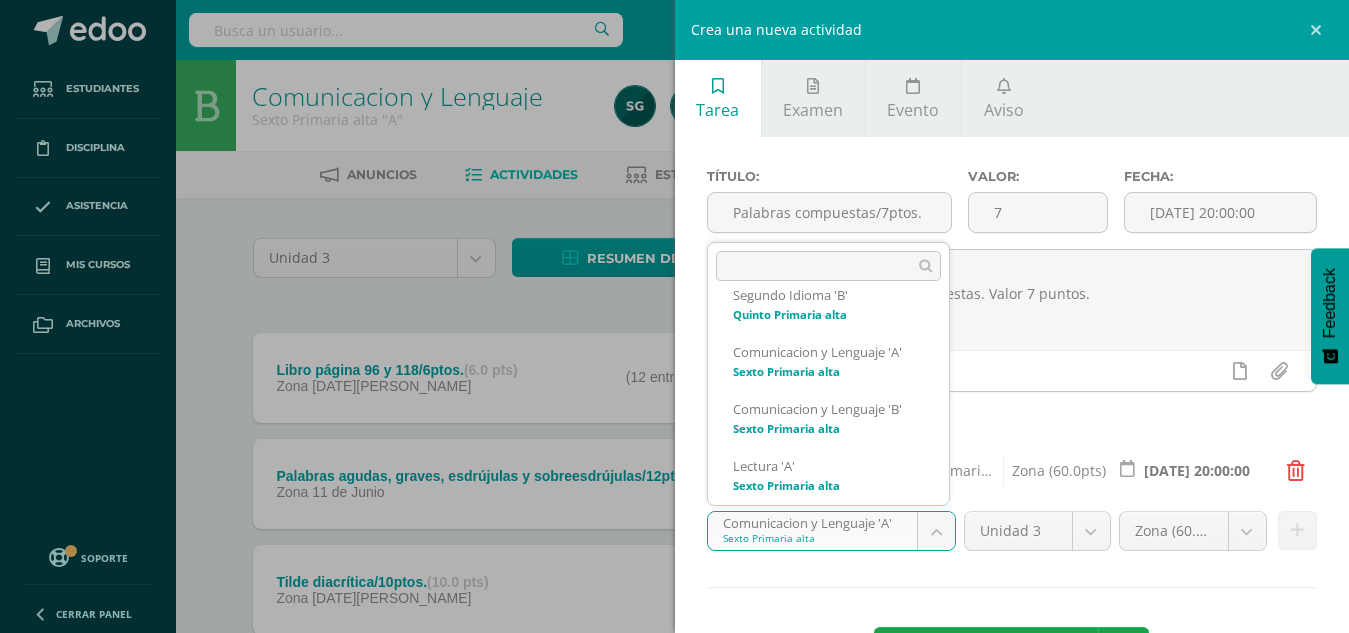scroll, scrollTop: 312, scrollLeft: 0, axis: vertical 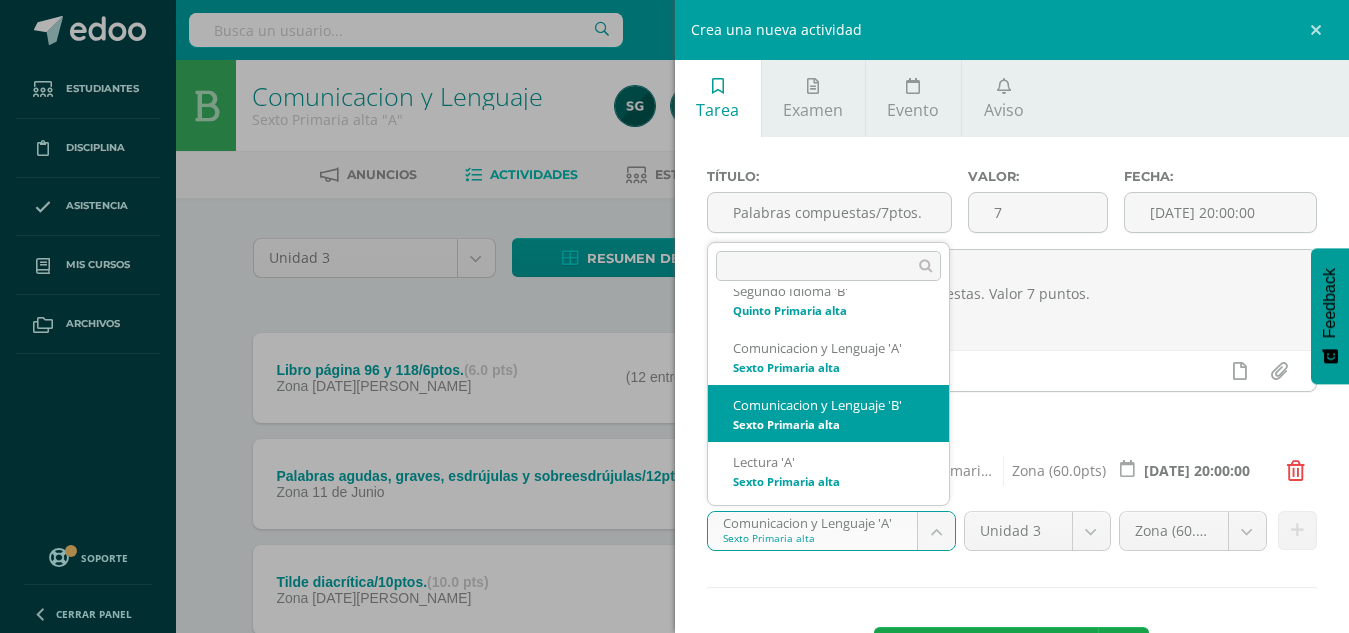 select on "93205" 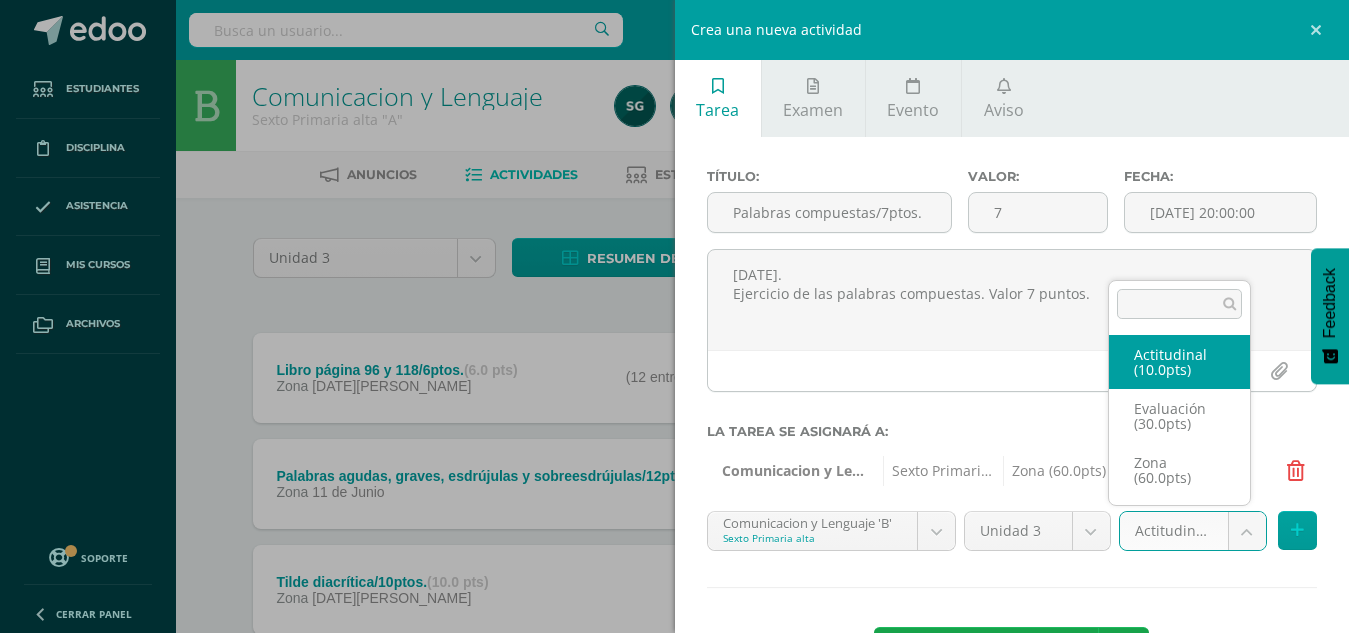 click on "Estudiantes Disciplina Asistencia Mis cursos Archivos Soporte
Centro de ayuda
Últimas actualizaciones
10+ Cerrar panel
Comunicacion y Lenguaje
Quinto
Primaria alta
"A"
Actividades Estudiantes Planificación Dosificación
Lectura
Quinto
Primaria alta
"A"
Actividades Estudiantes Planificación Dosificación
Segundo Idioma
Quinto
Primaria alta
"A"
Actividades Estudiantes Planificación Dosificación
Comunicacion y Lenguaje
Actividades Estudiantes Planificación 51" at bounding box center (674, 490) 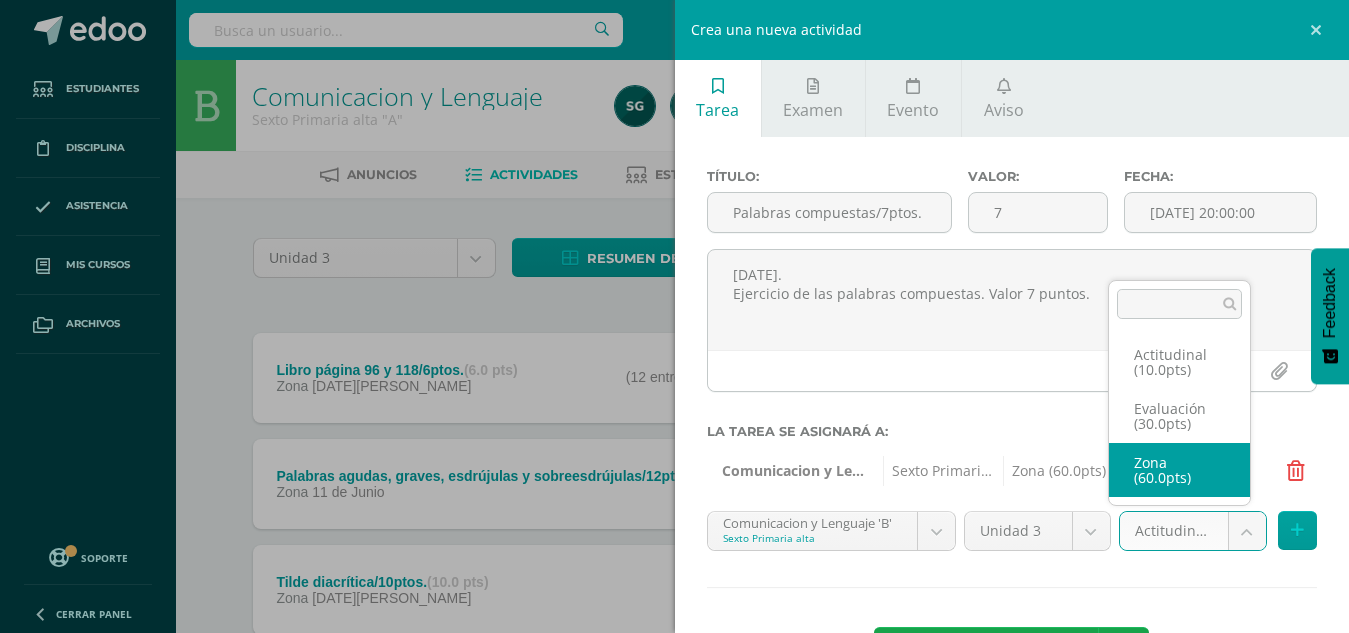 select on "102748" 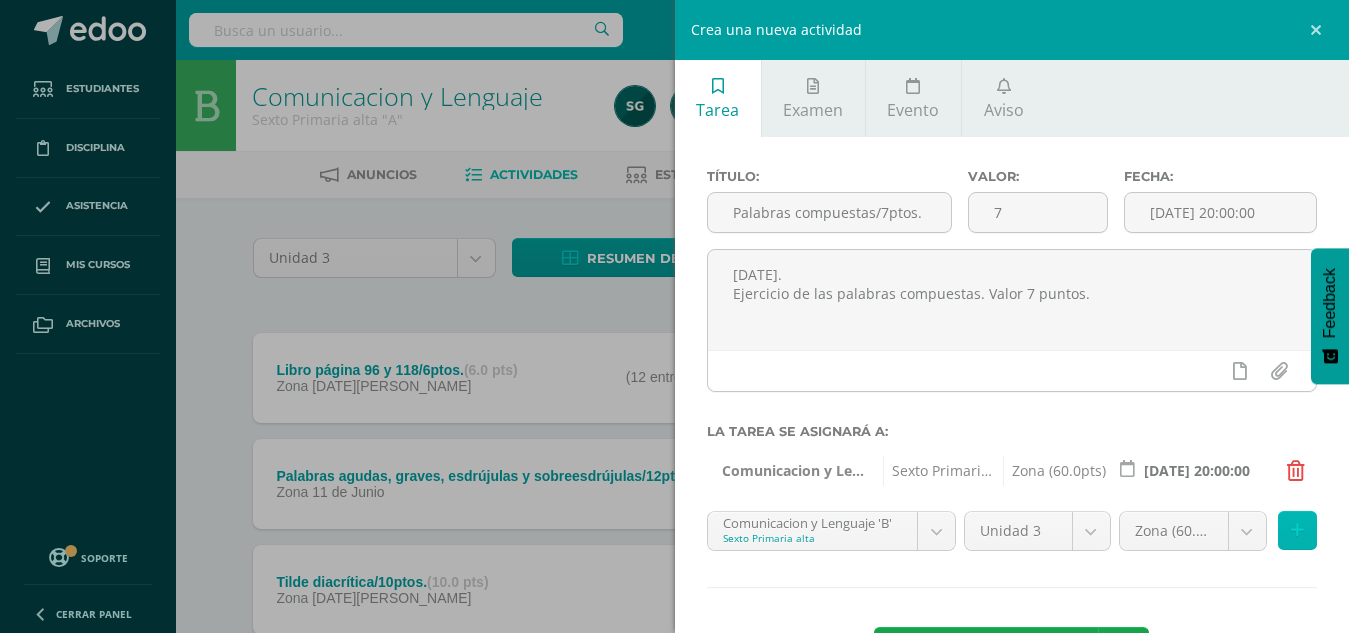 click at bounding box center (1297, 530) 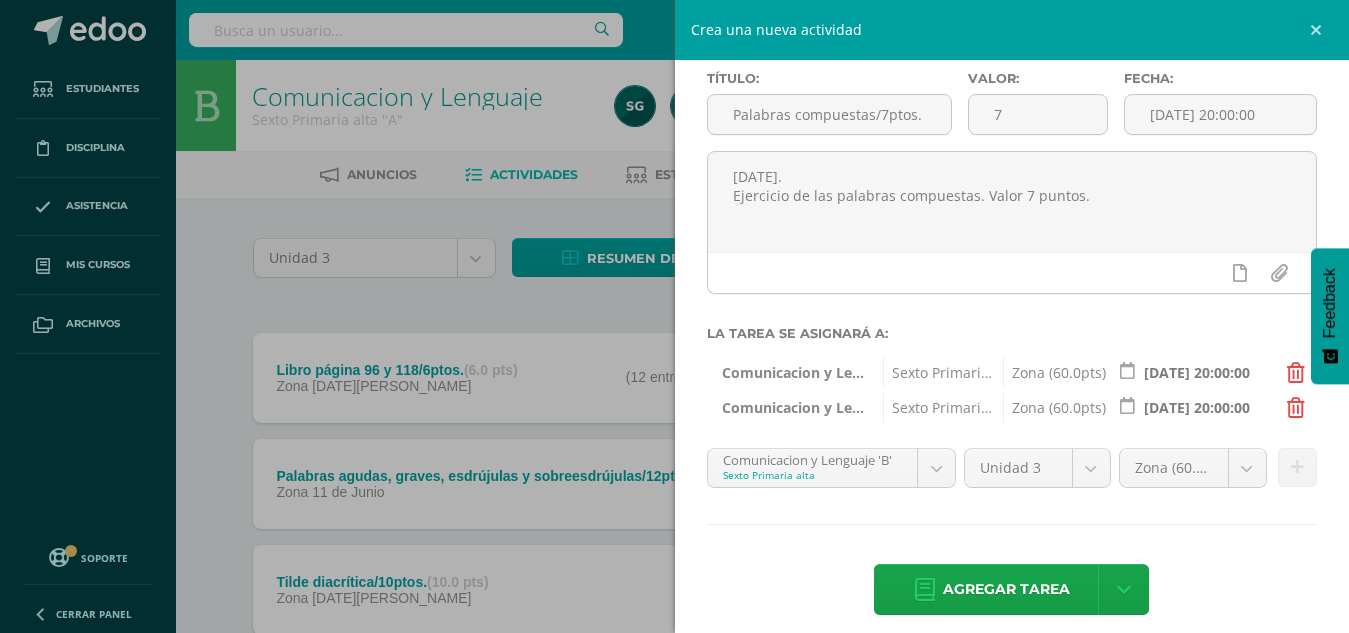scroll, scrollTop: 116, scrollLeft: 0, axis: vertical 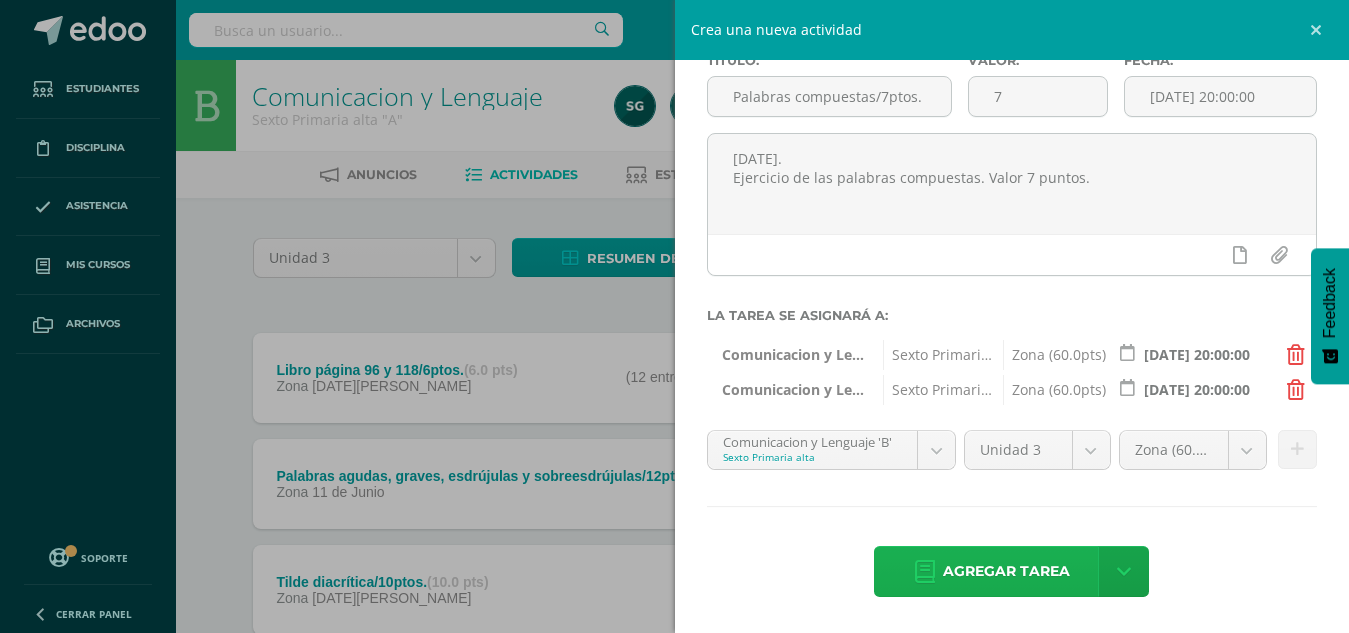 click on "Agregar tarea" at bounding box center (1006, 571) 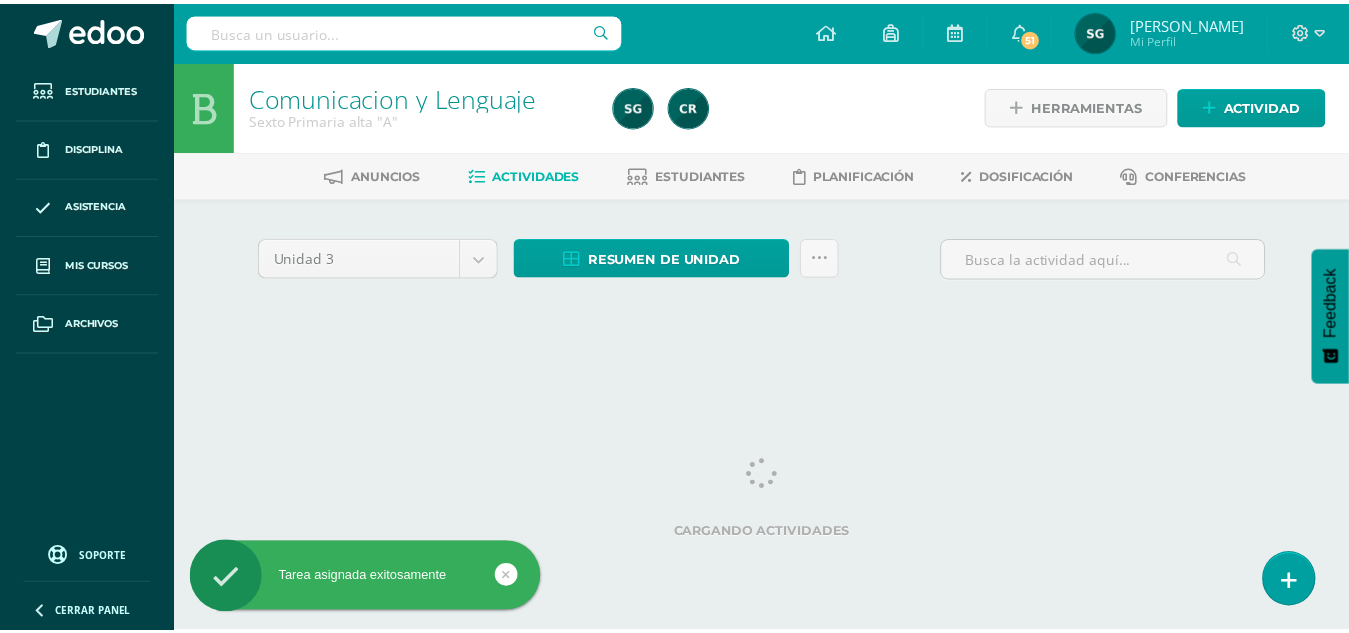 scroll, scrollTop: 0, scrollLeft: 0, axis: both 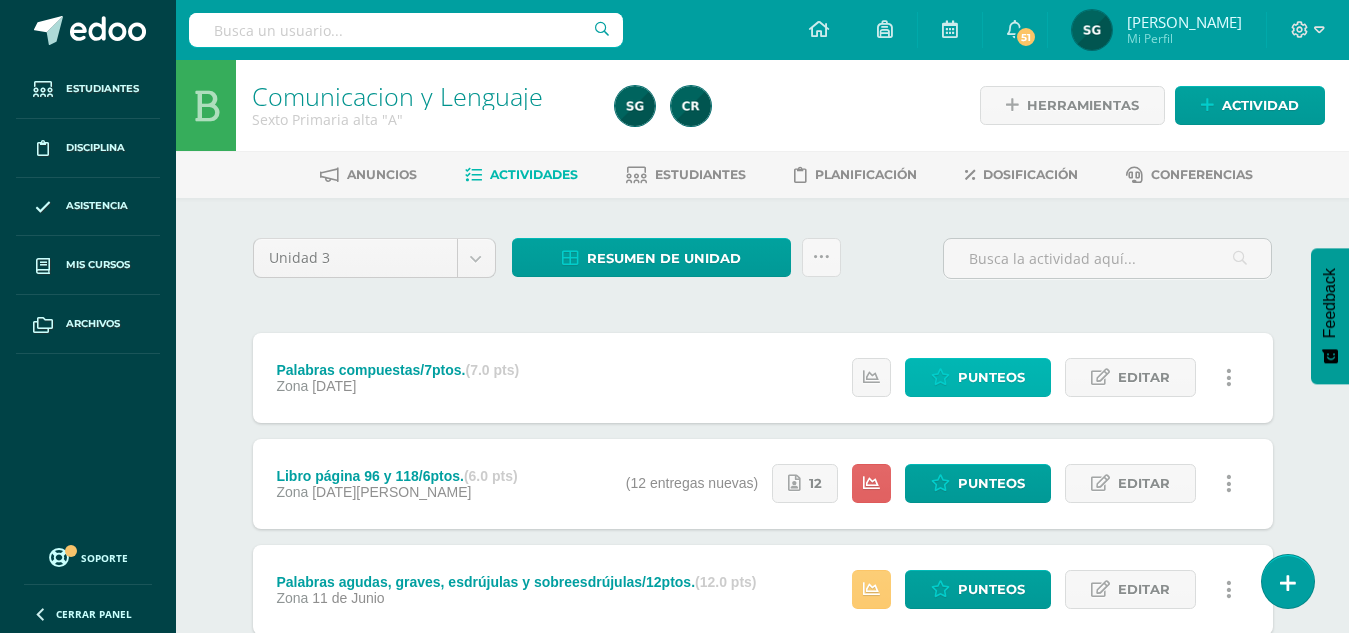 click on "Punteos" at bounding box center (991, 377) 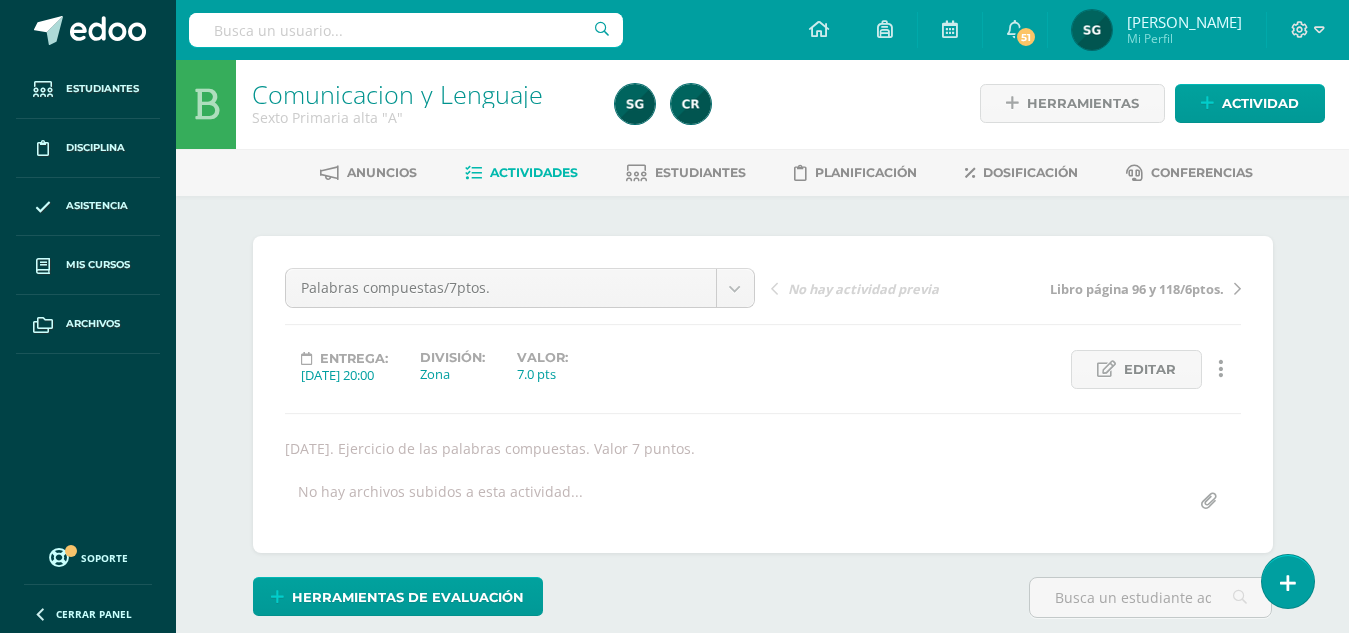 scroll, scrollTop: 3, scrollLeft: 0, axis: vertical 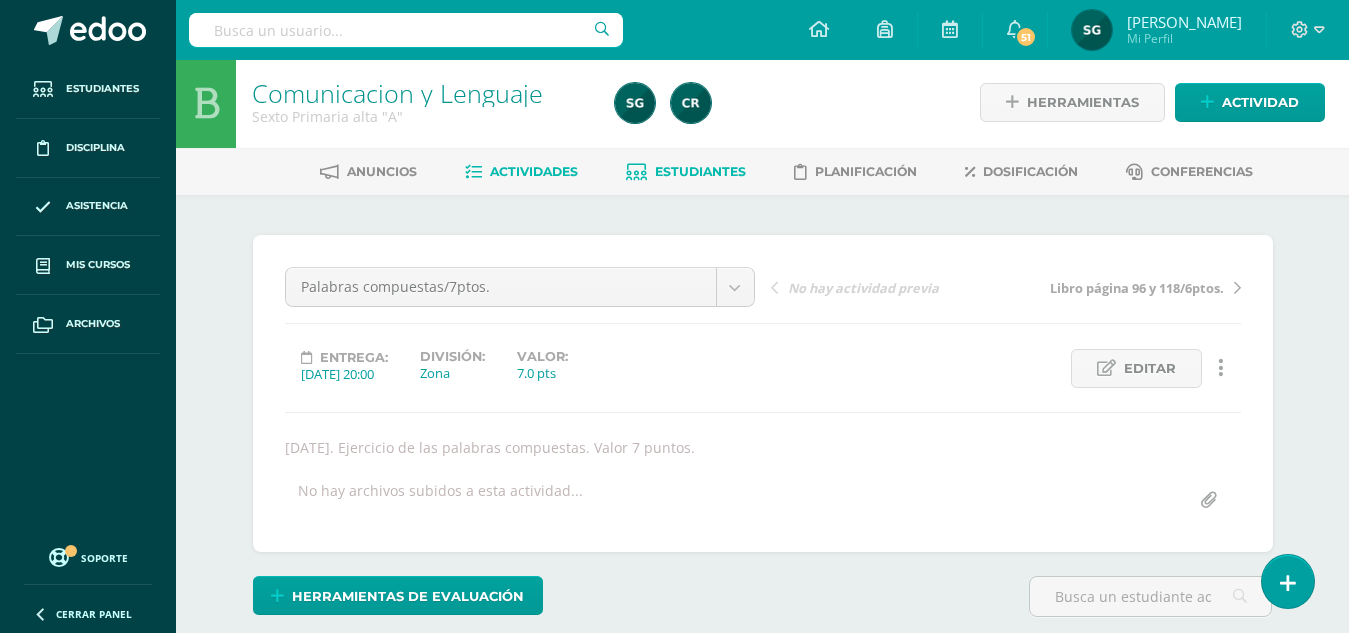 click on "Estudiantes" at bounding box center (700, 171) 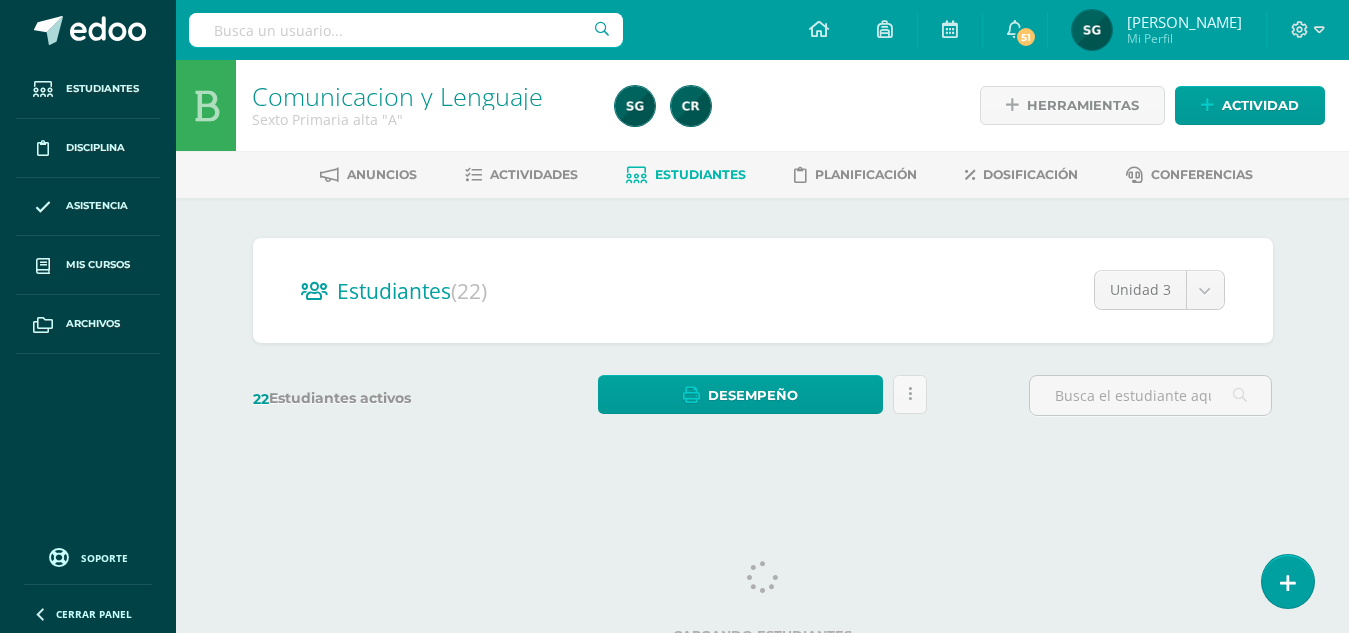 scroll, scrollTop: 0, scrollLeft: 0, axis: both 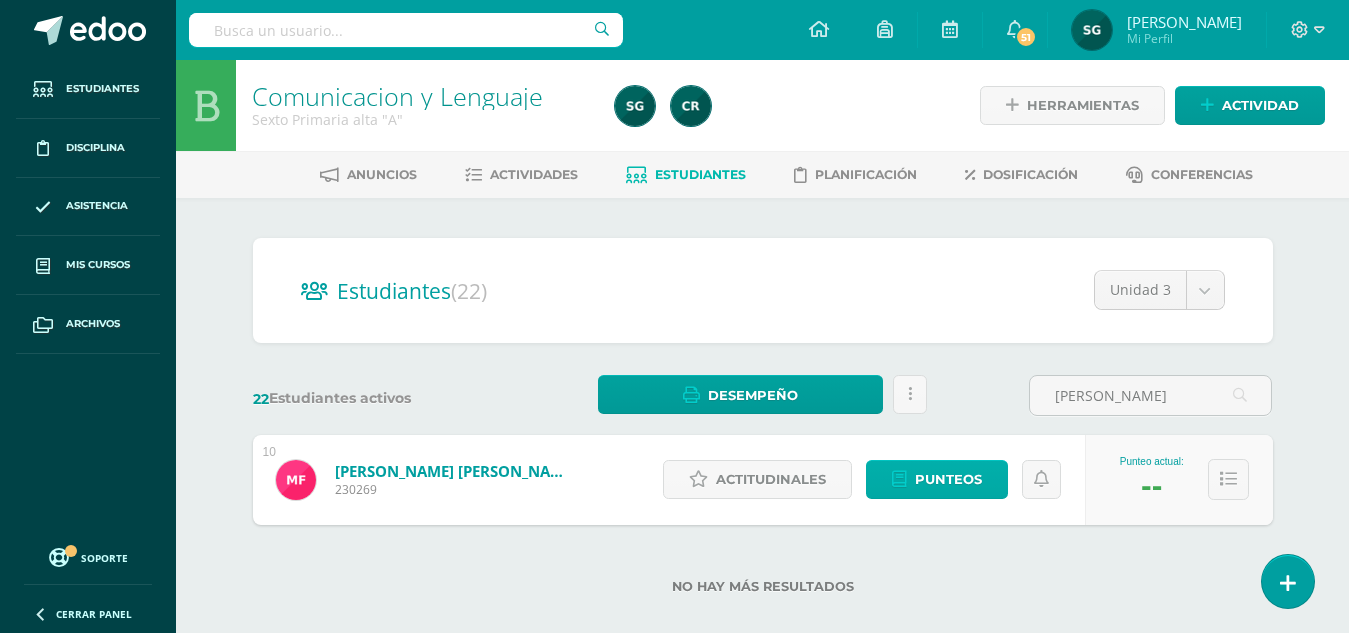 type on "mateo" 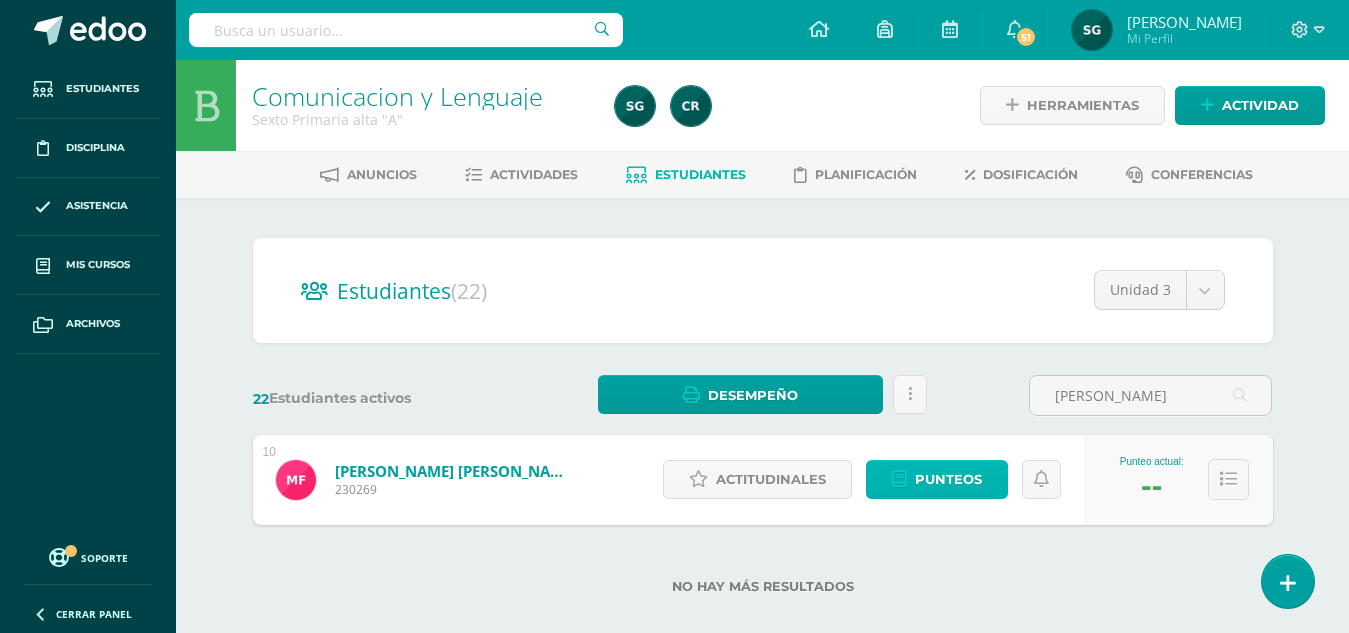 click on "Punteos" at bounding box center (948, 479) 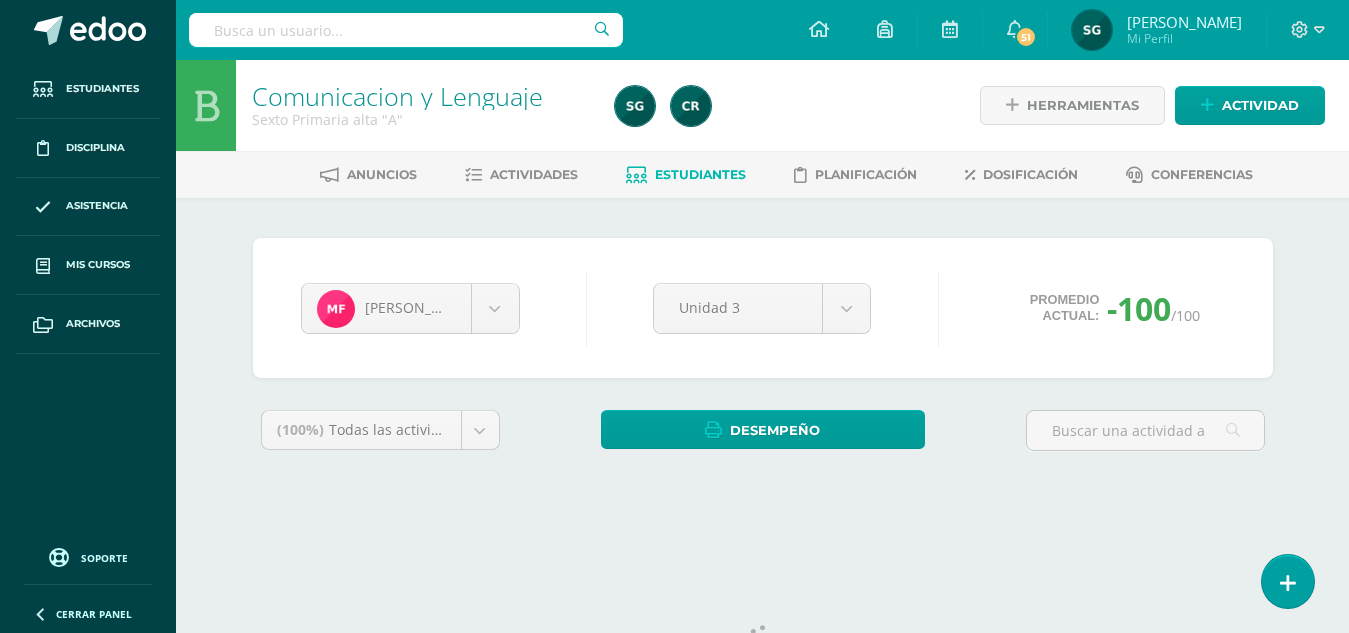 scroll, scrollTop: 0, scrollLeft: 0, axis: both 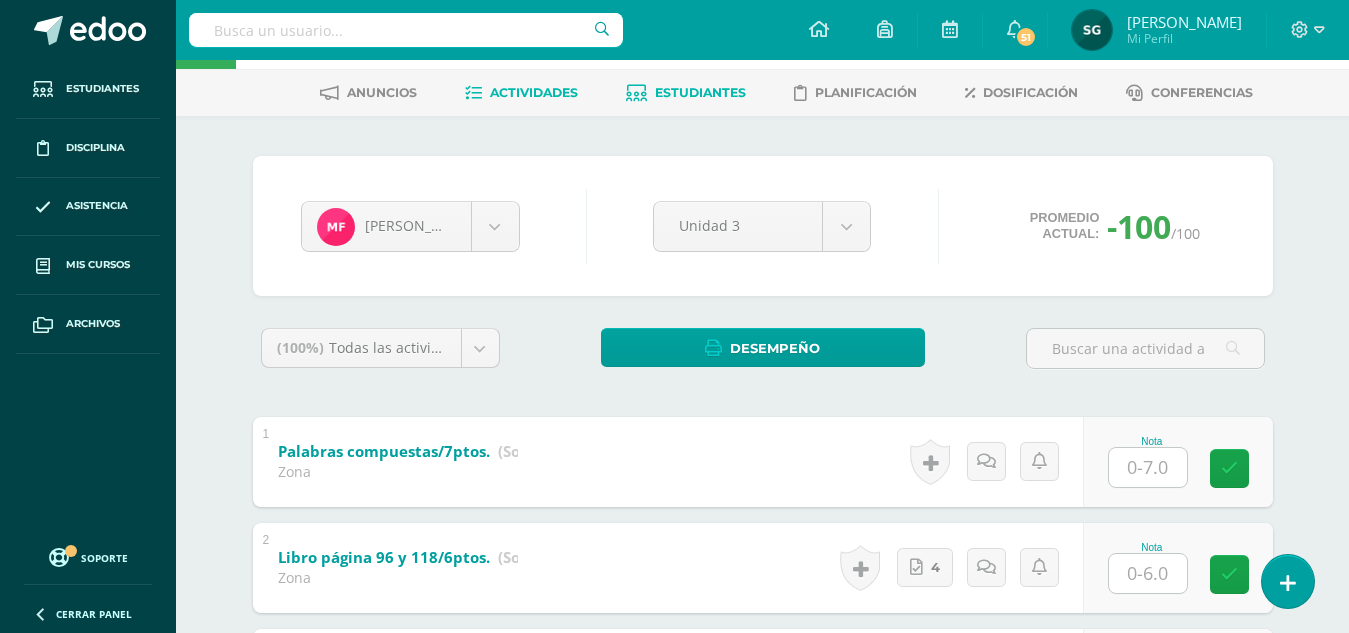 click on "Actividades" at bounding box center (534, 92) 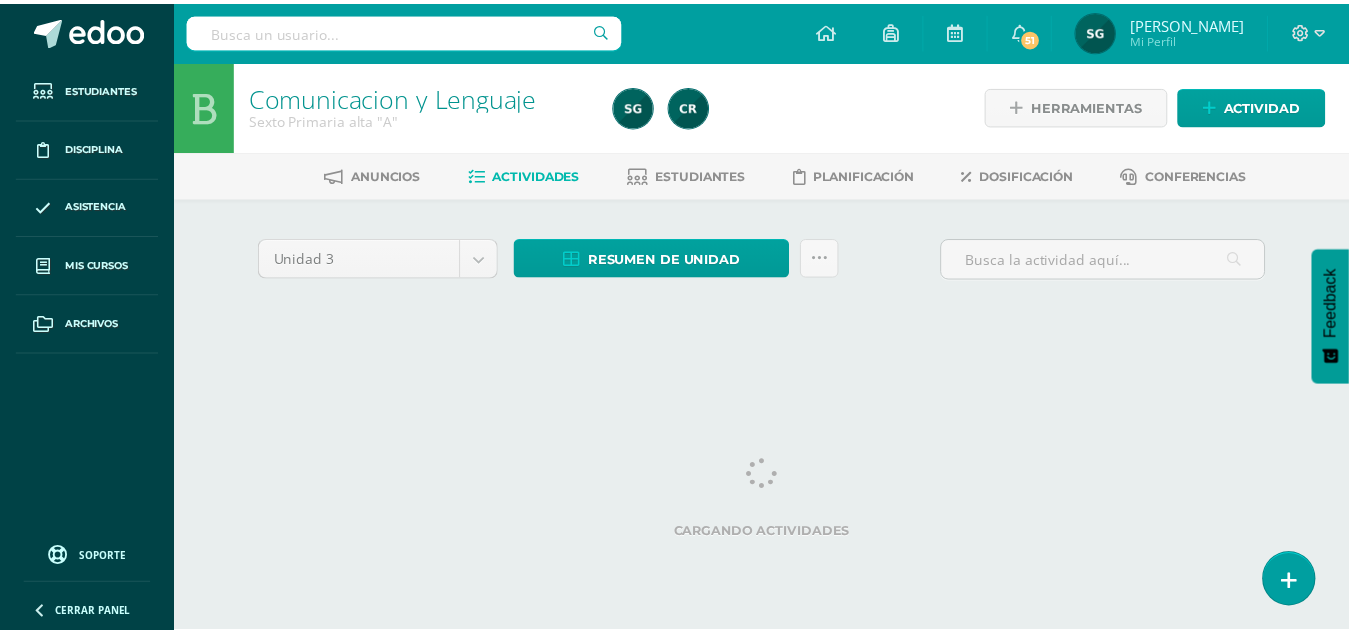 scroll, scrollTop: 0, scrollLeft: 0, axis: both 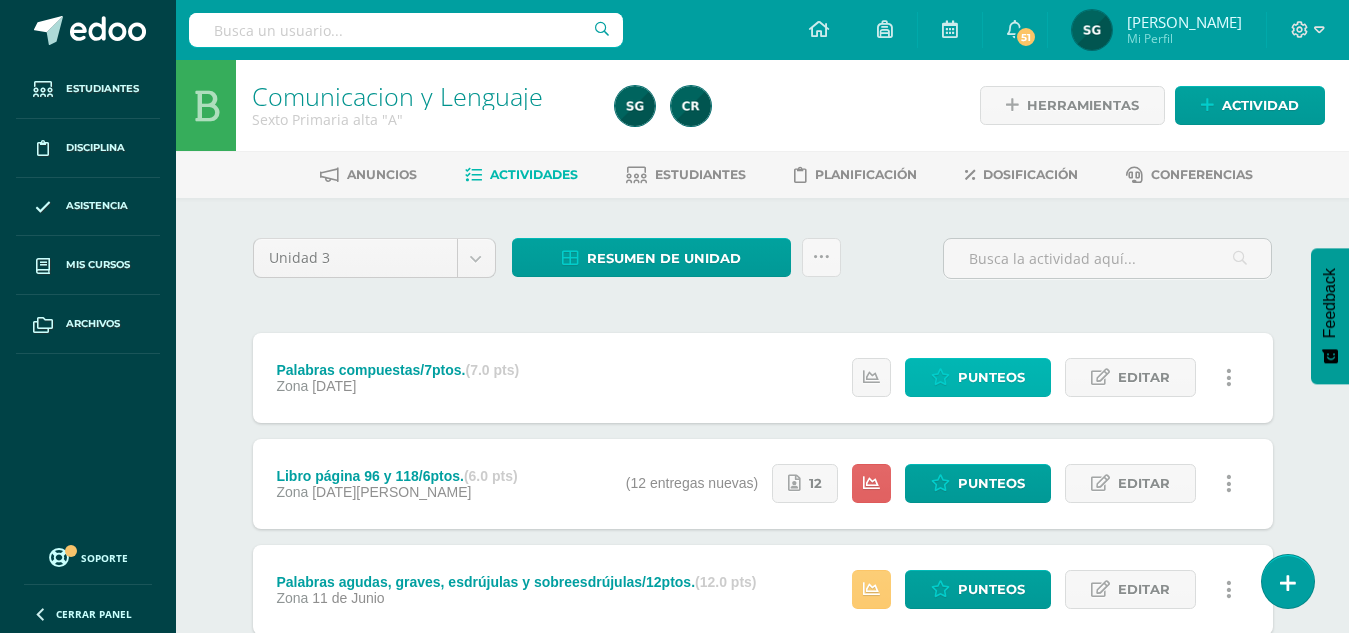 click on "Punteos" at bounding box center [991, 377] 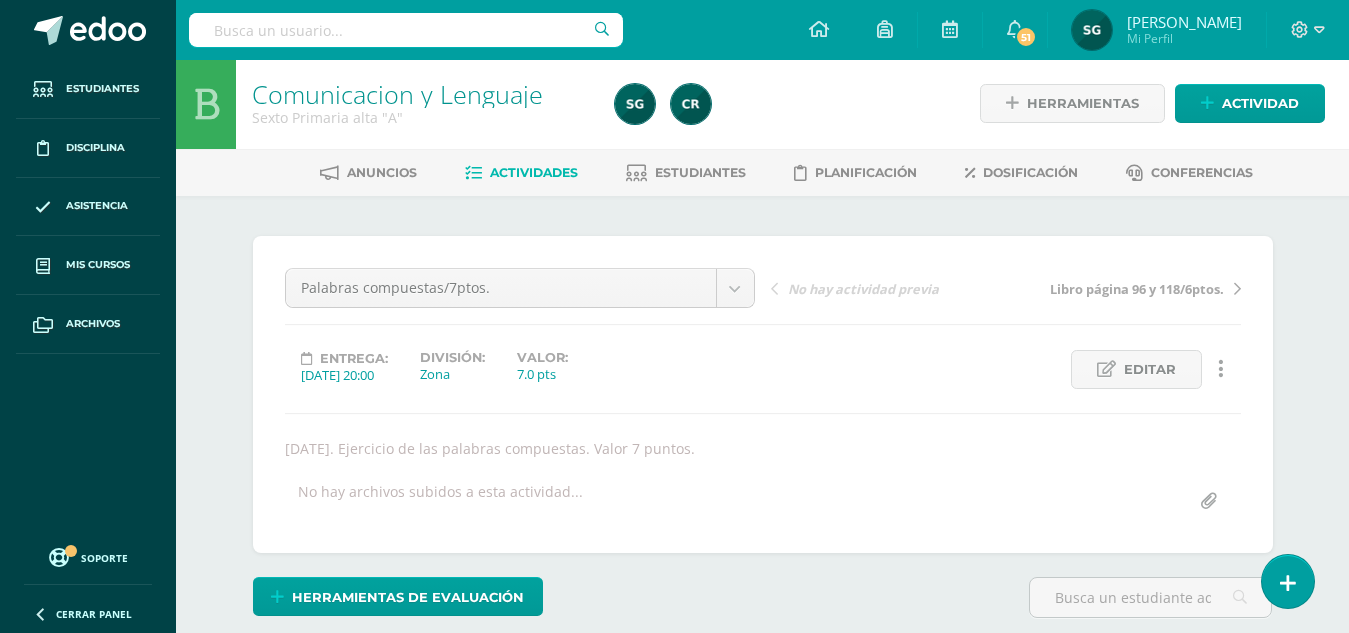 scroll, scrollTop: 3, scrollLeft: 0, axis: vertical 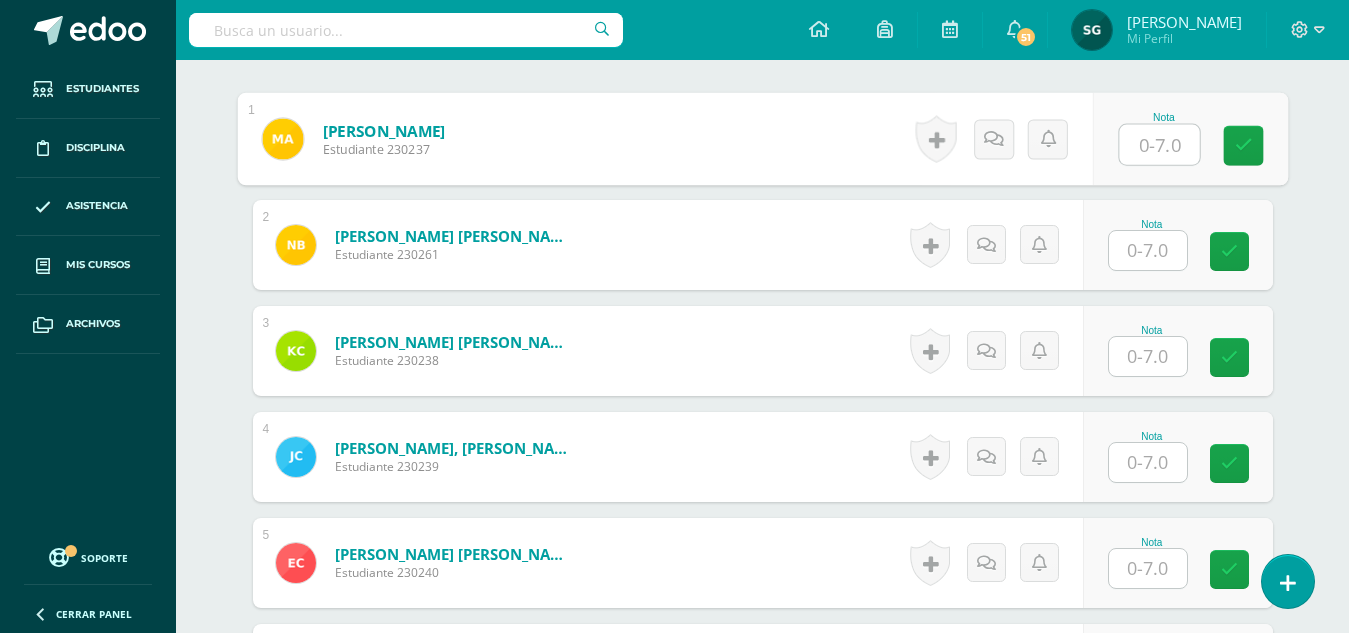 click at bounding box center [1159, 145] 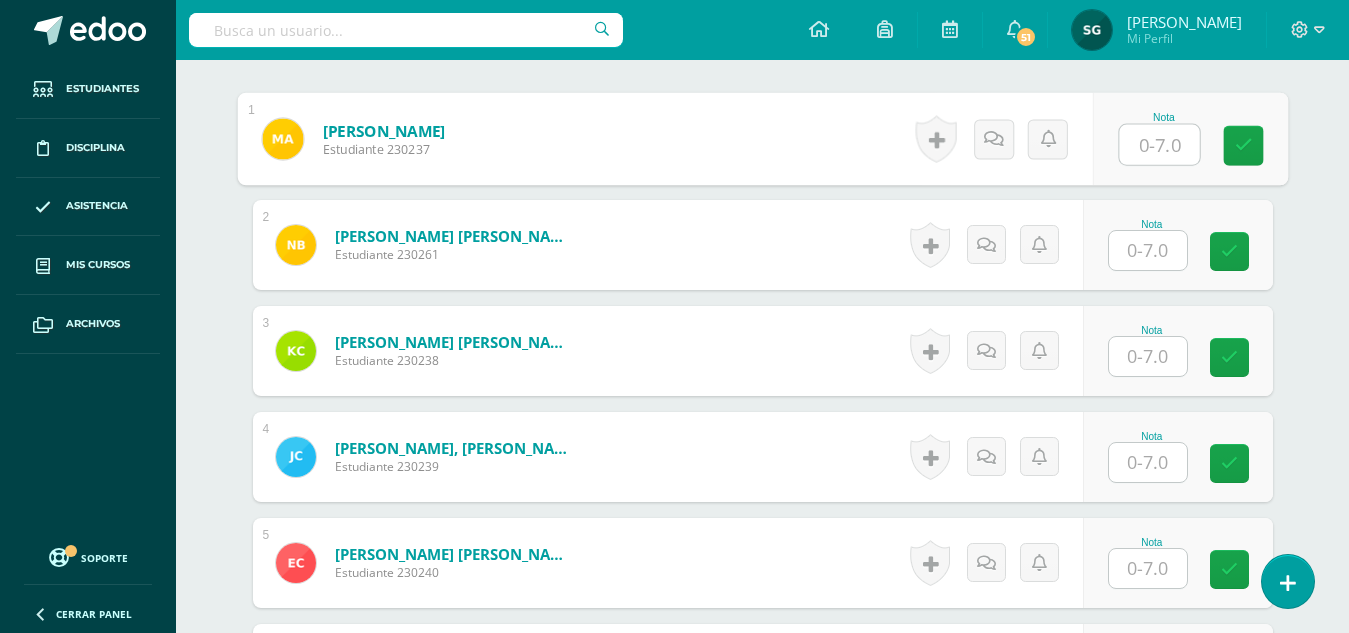 click at bounding box center (1159, 145) 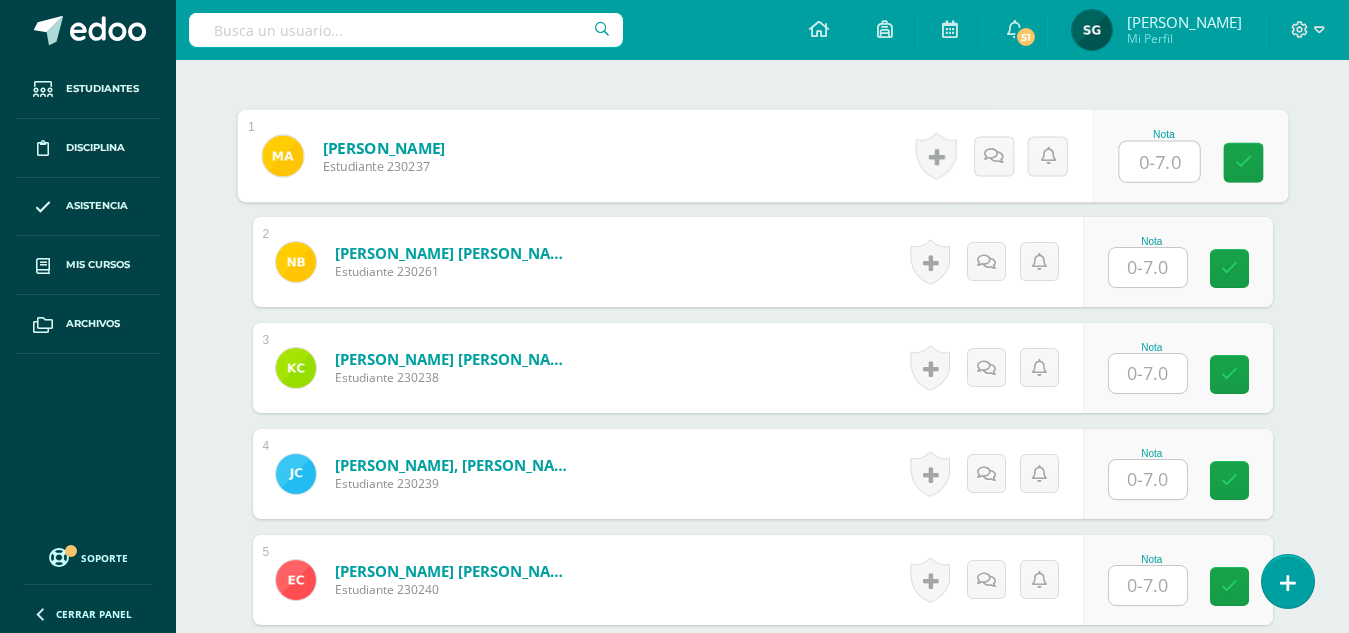 scroll, scrollTop: 614, scrollLeft: 0, axis: vertical 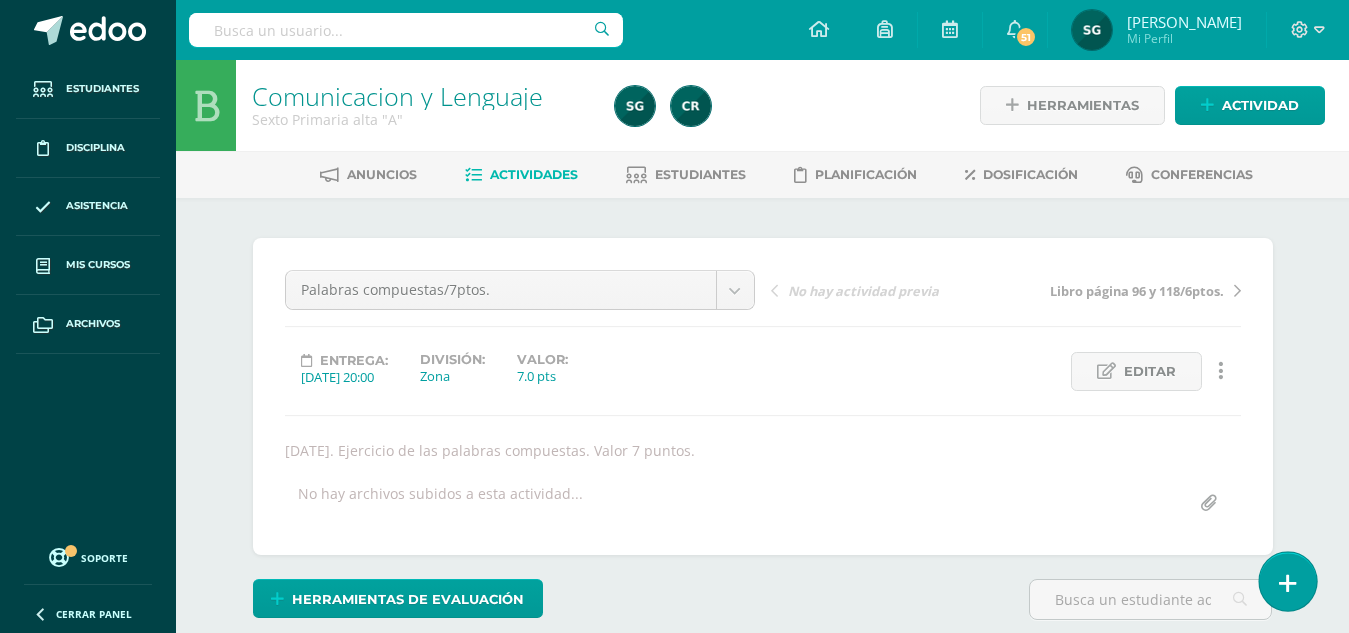click at bounding box center [1288, 583] 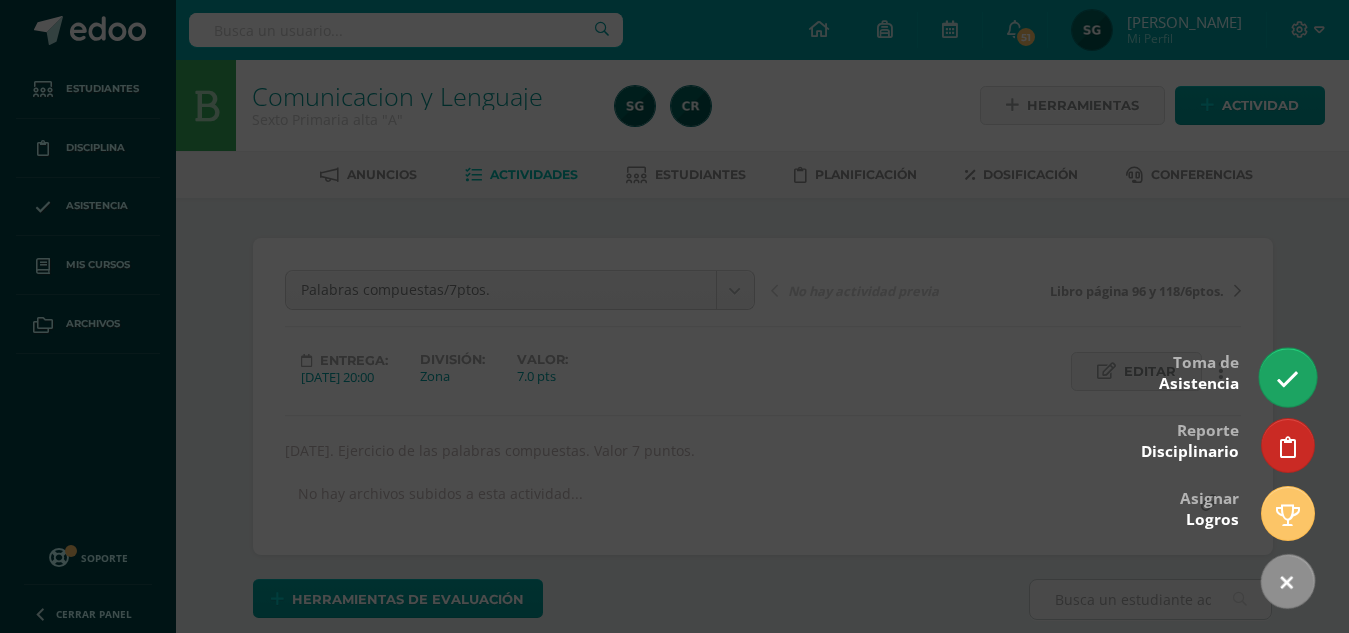 click at bounding box center (1287, 379) 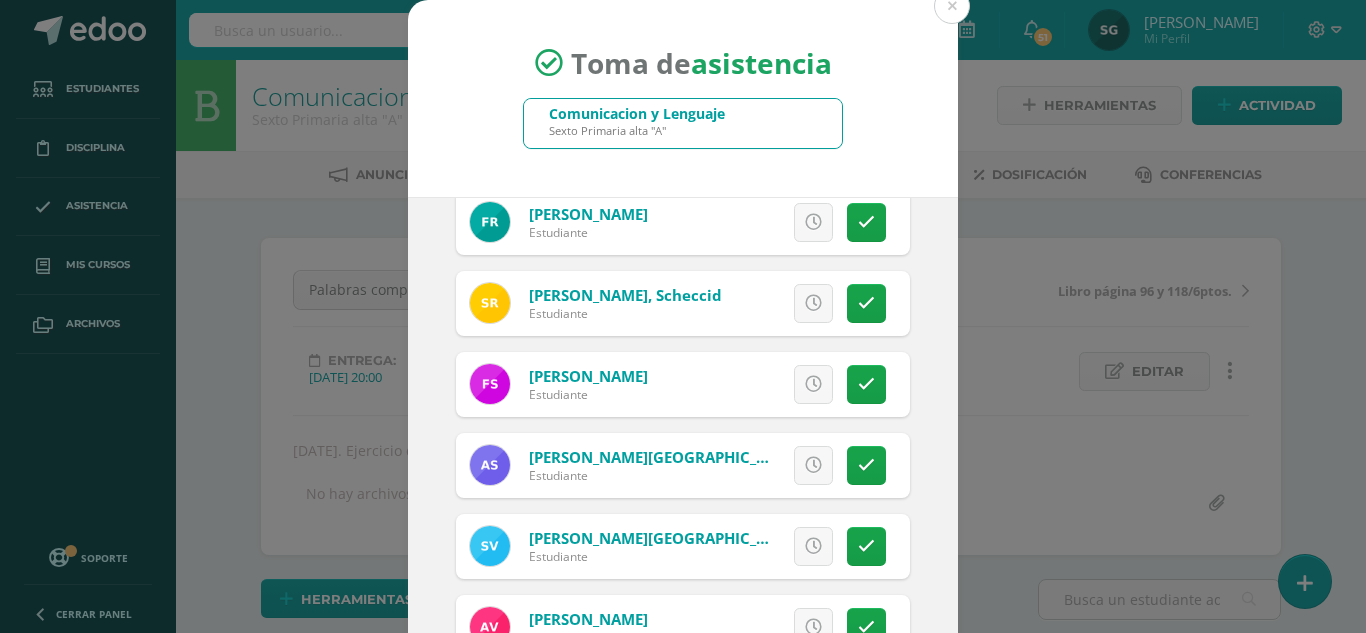 scroll, scrollTop: 1433, scrollLeft: 0, axis: vertical 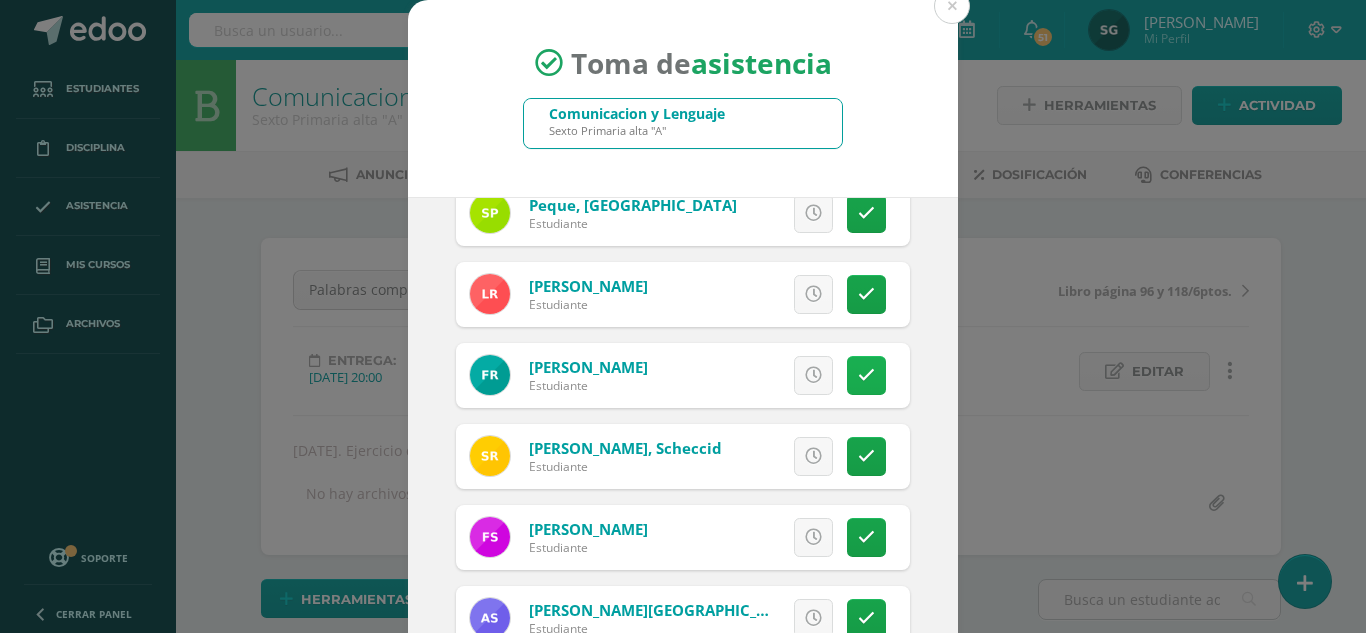 click at bounding box center (866, 375) 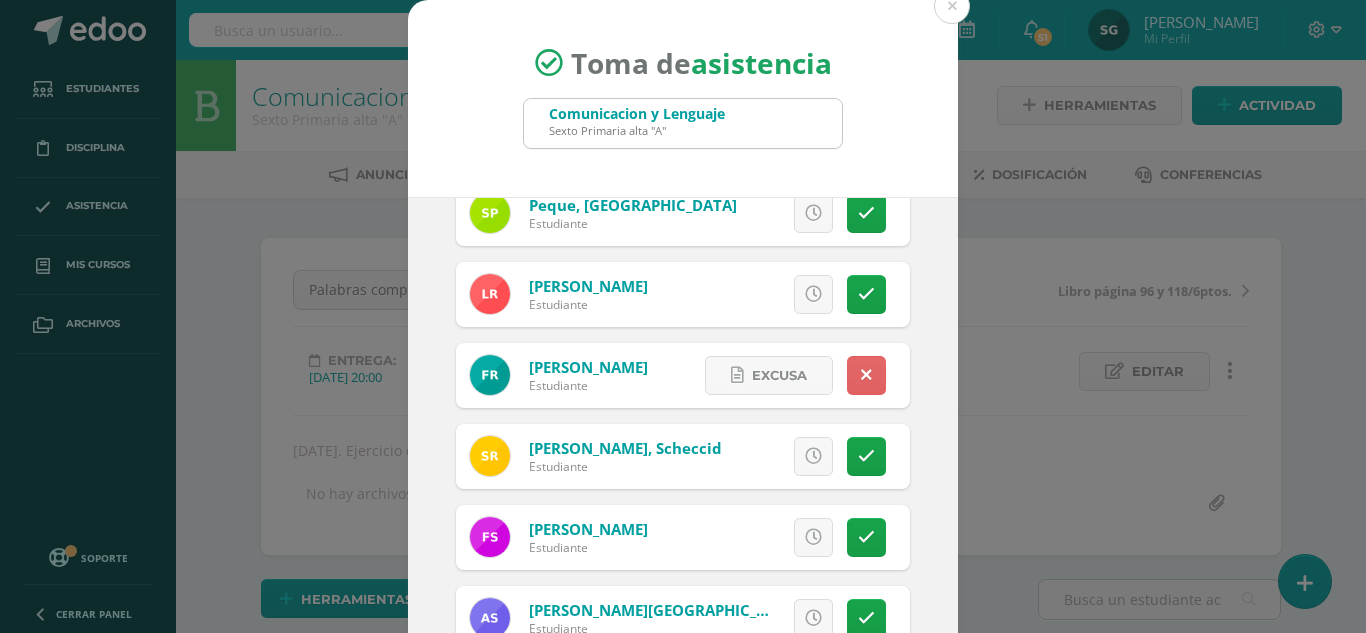 scroll, scrollTop: 123, scrollLeft: 0, axis: vertical 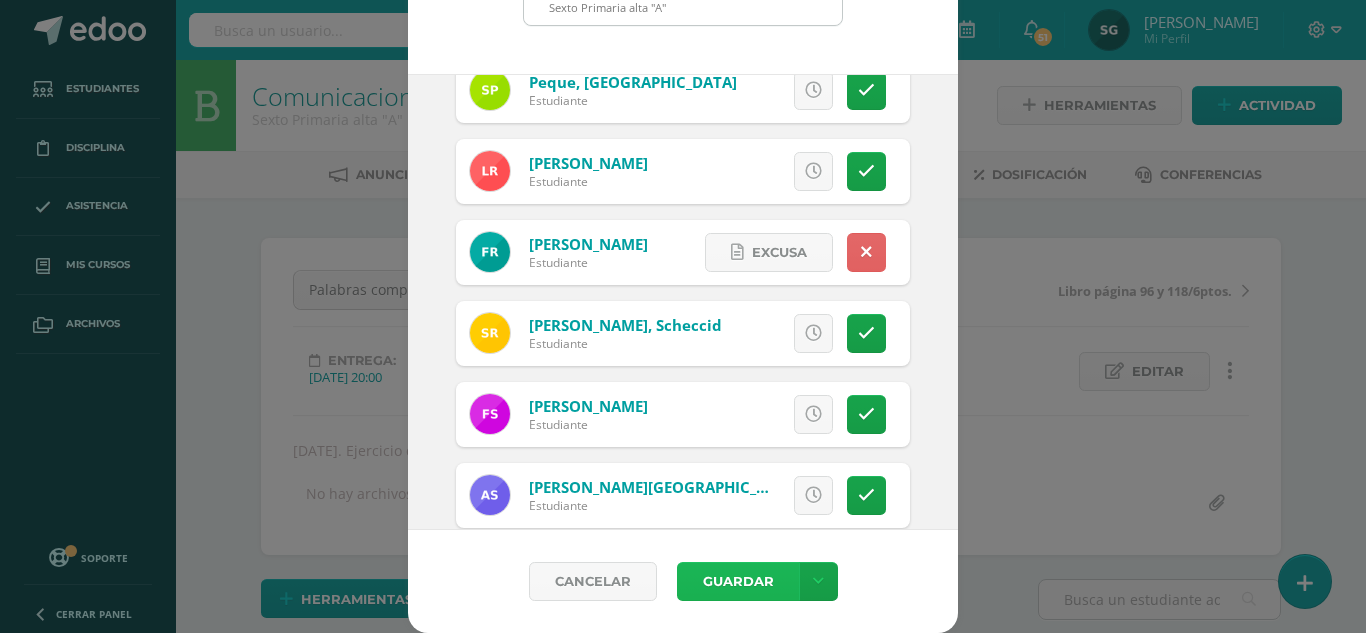 click on "Guardar" at bounding box center [738, 581] 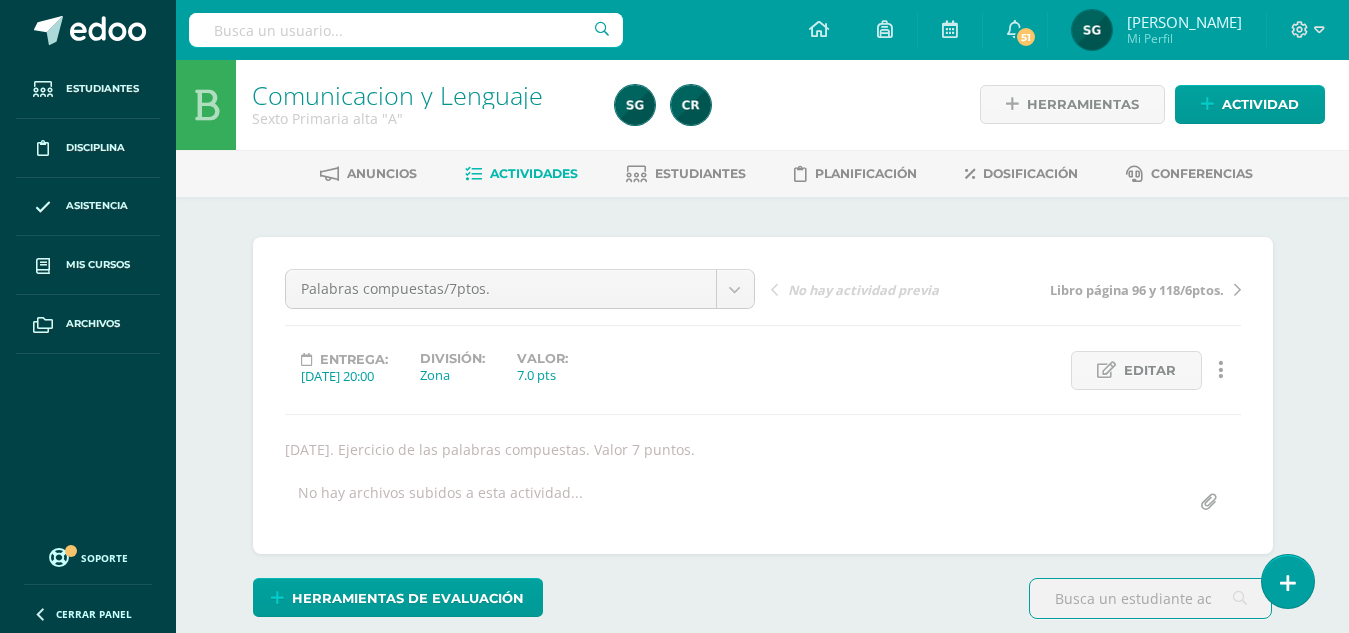 scroll, scrollTop: 0, scrollLeft: 0, axis: both 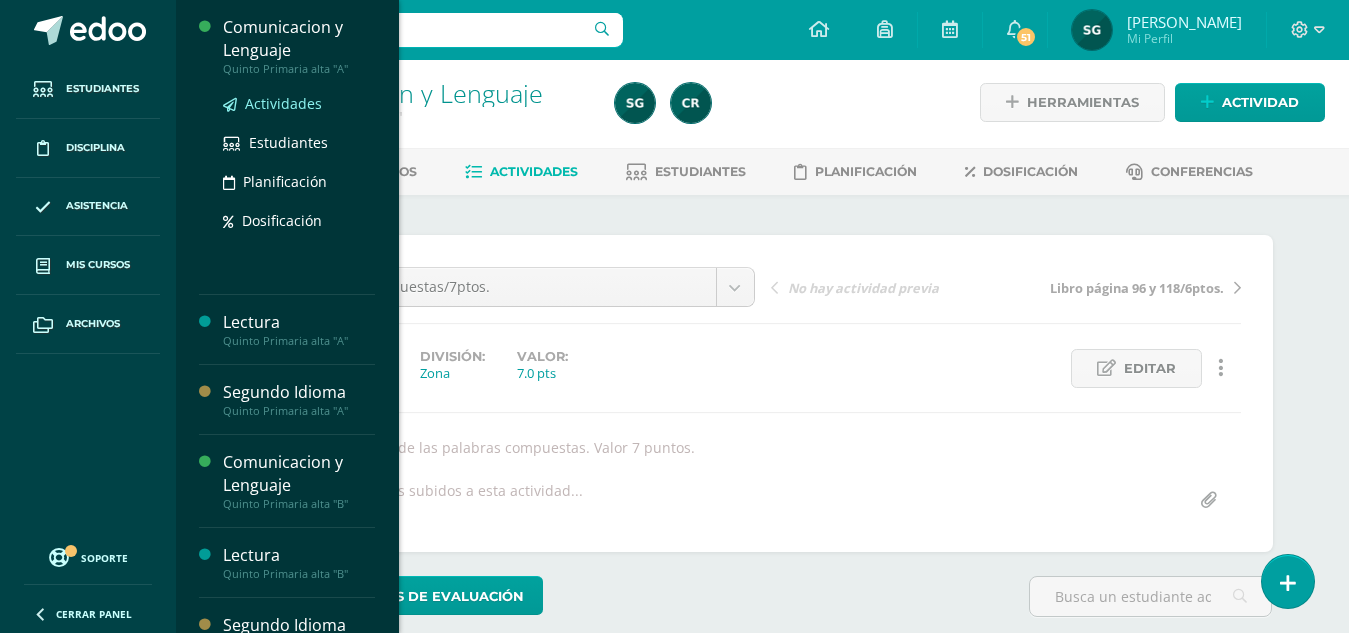 click on "Actividades" at bounding box center (283, 103) 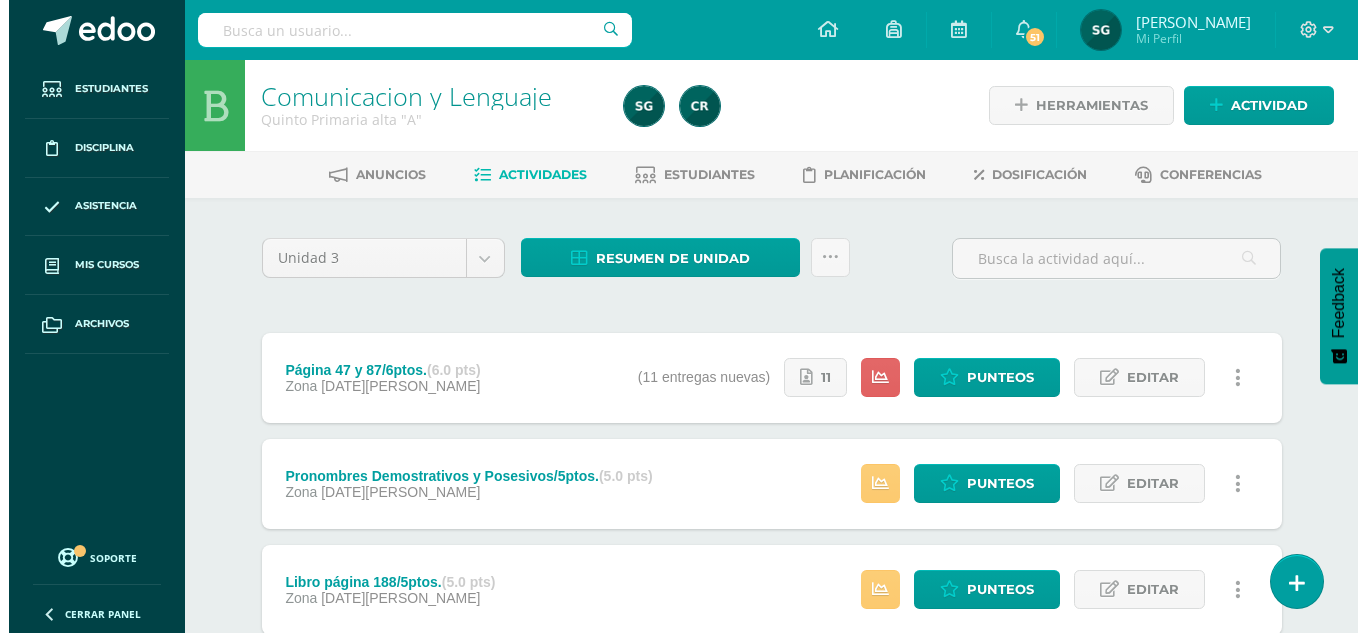 scroll, scrollTop: 0, scrollLeft: 0, axis: both 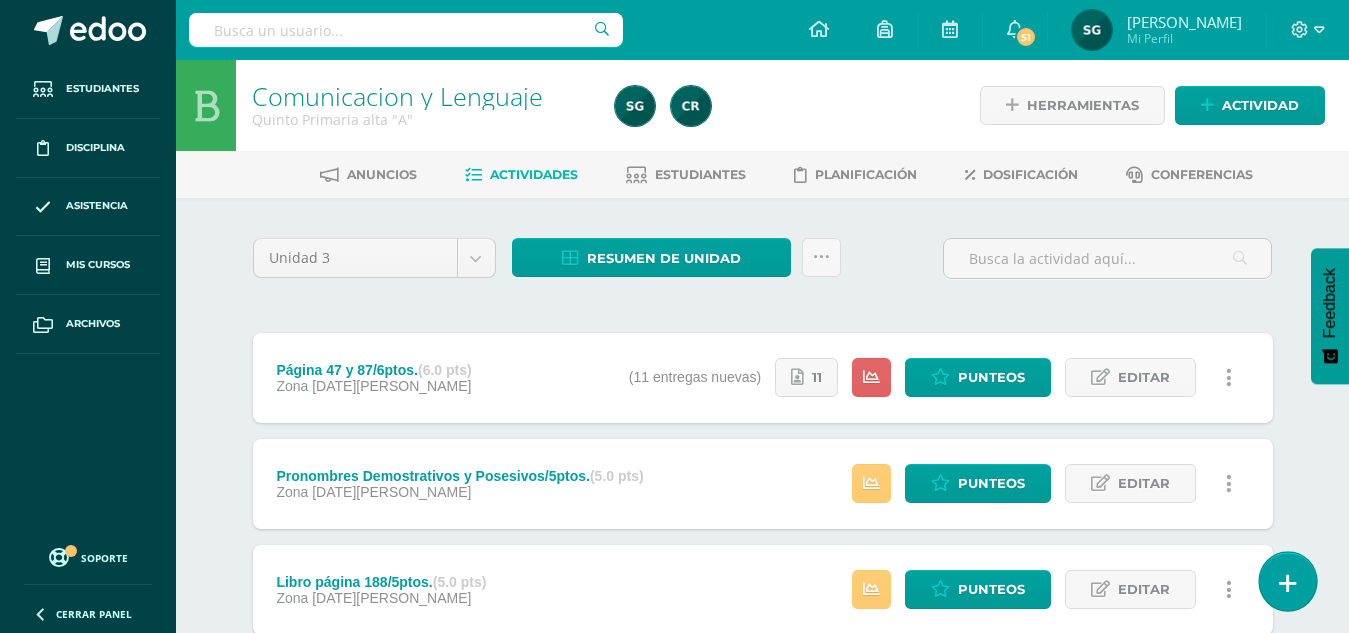 click at bounding box center [1288, 583] 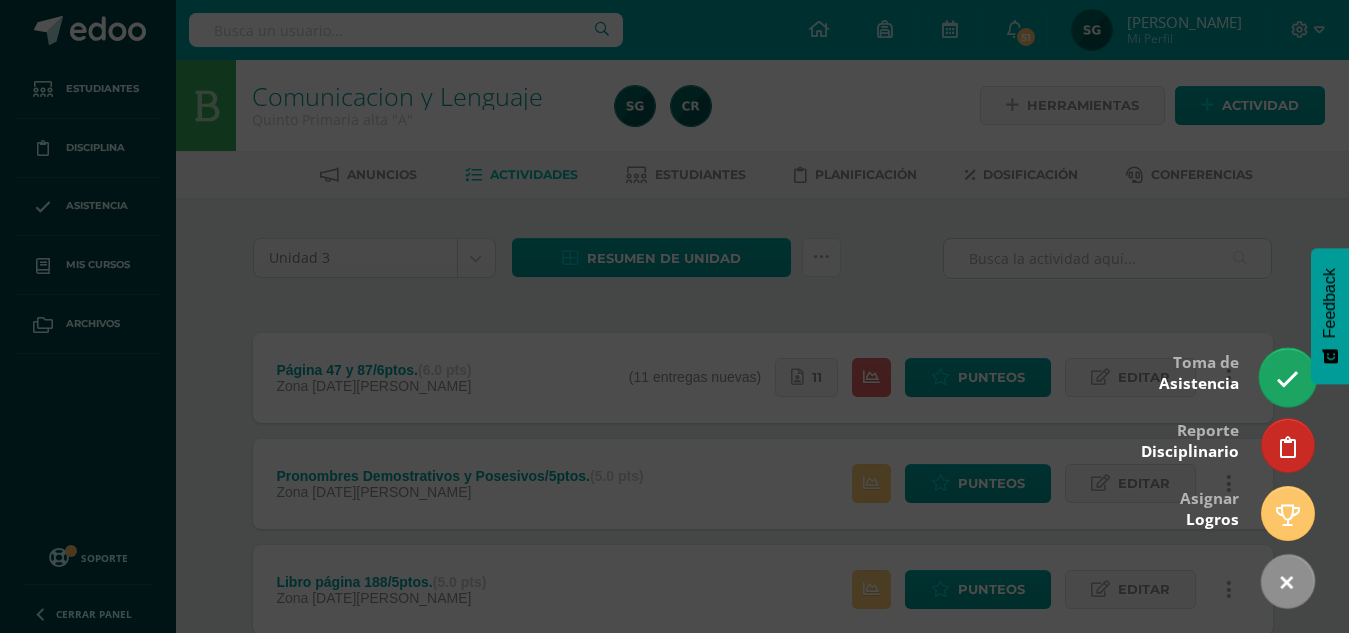 click at bounding box center (1287, 377) 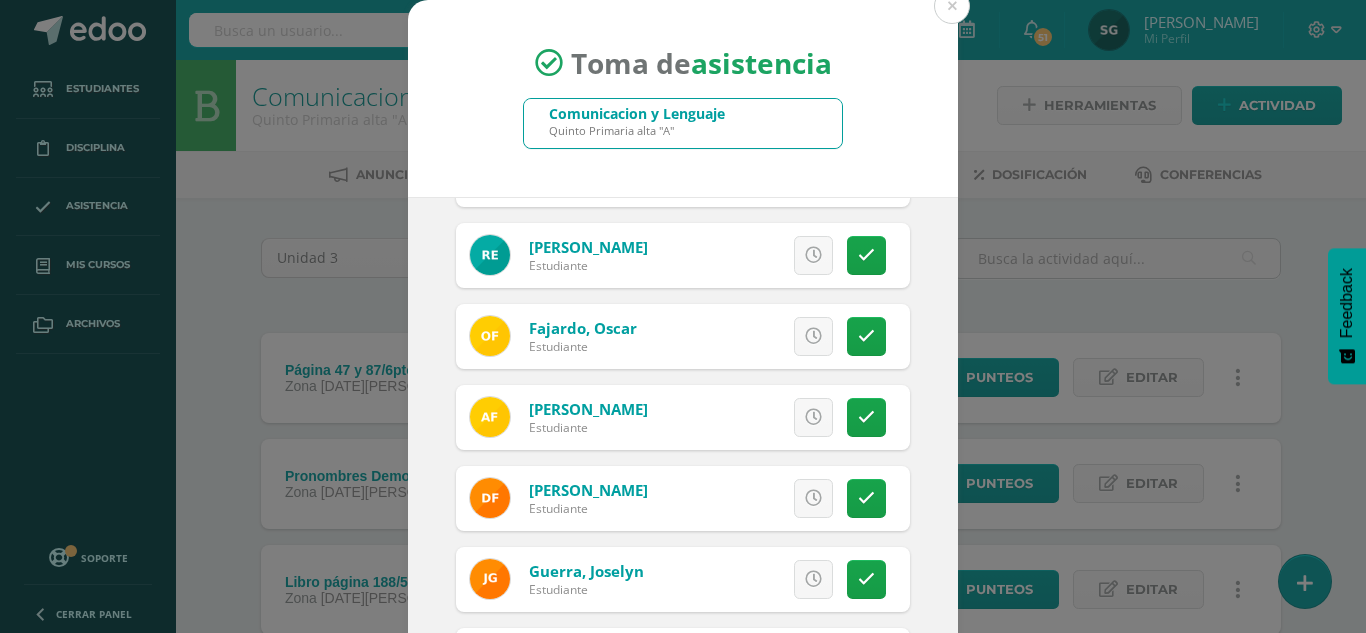 scroll, scrollTop: 157, scrollLeft: 0, axis: vertical 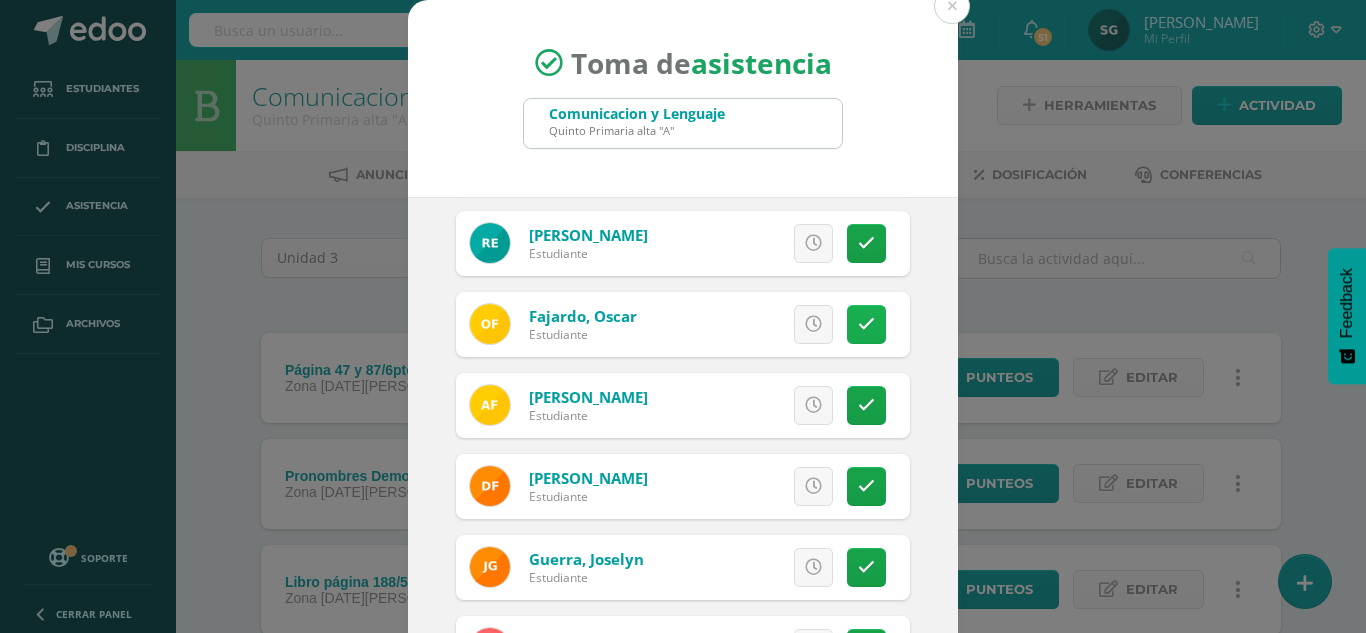 click at bounding box center (866, 324) 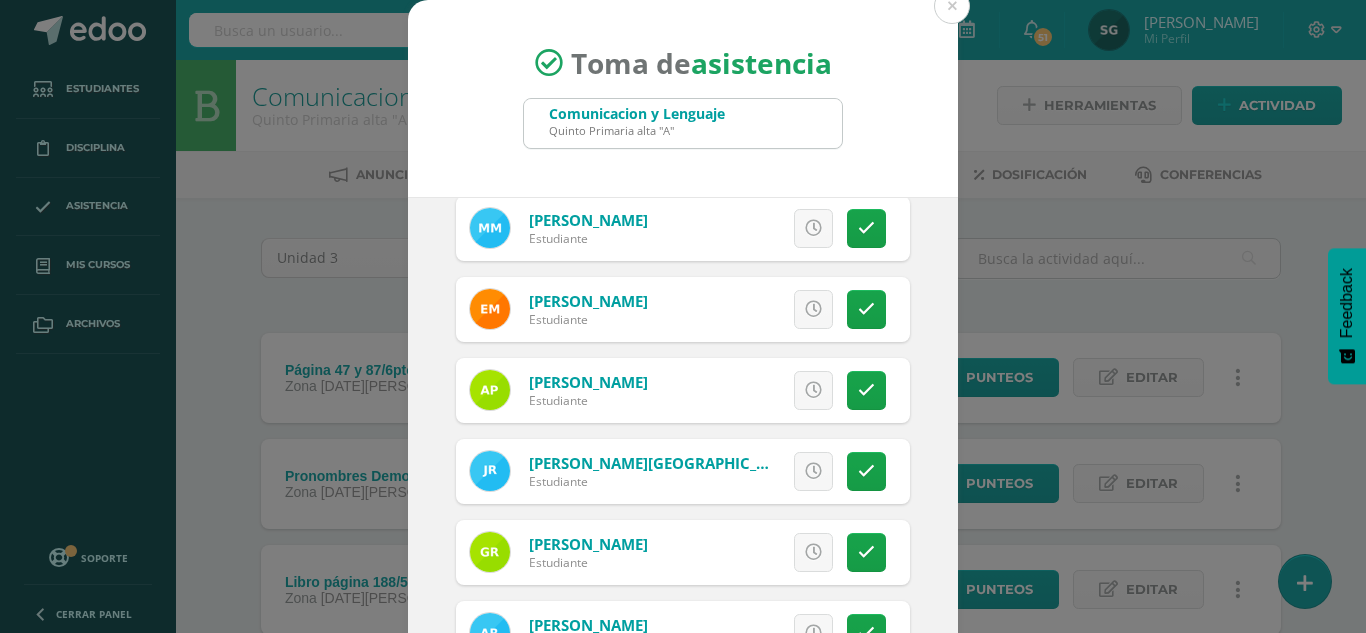 scroll, scrollTop: 998, scrollLeft: 0, axis: vertical 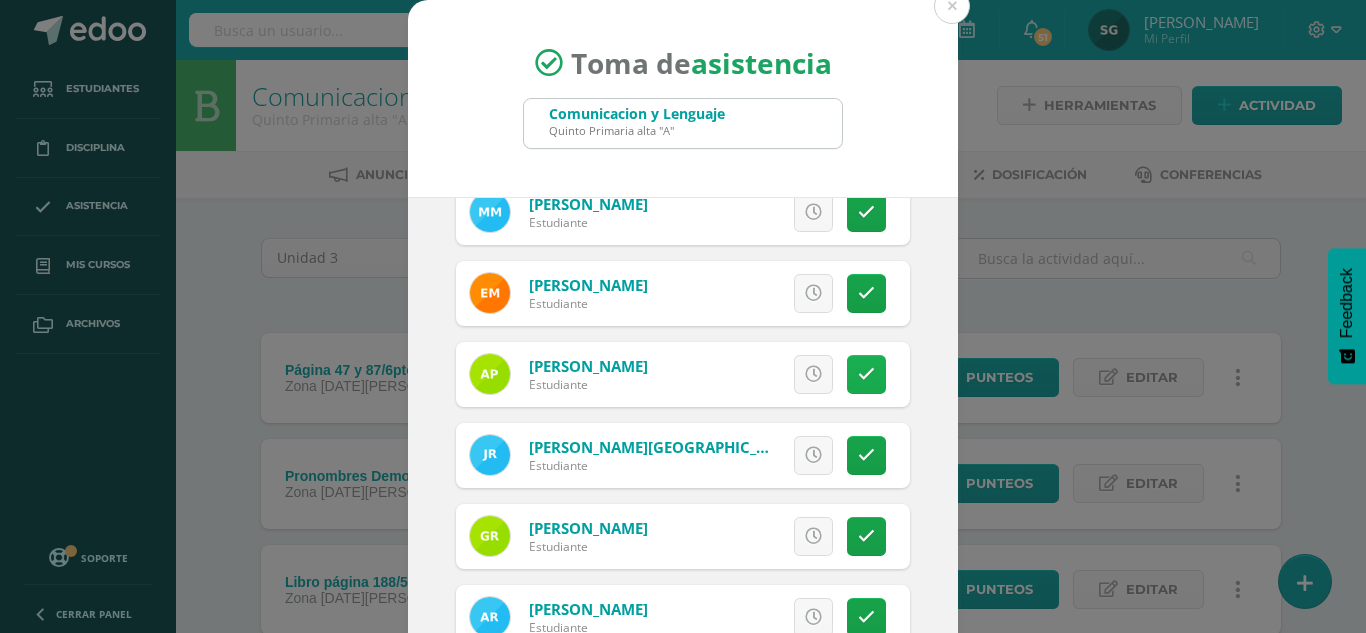 click at bounding box center [866, 374] 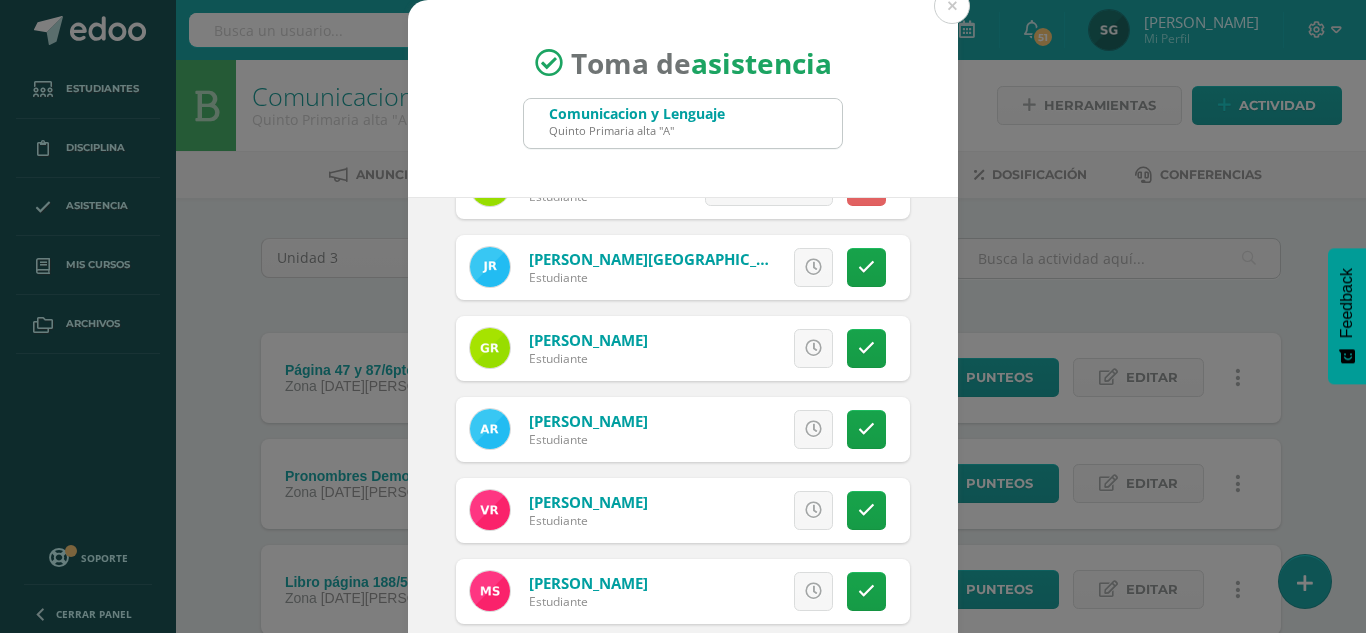 scroll, scrollTop: 1190, scrollLeft: 0, axis: vertical 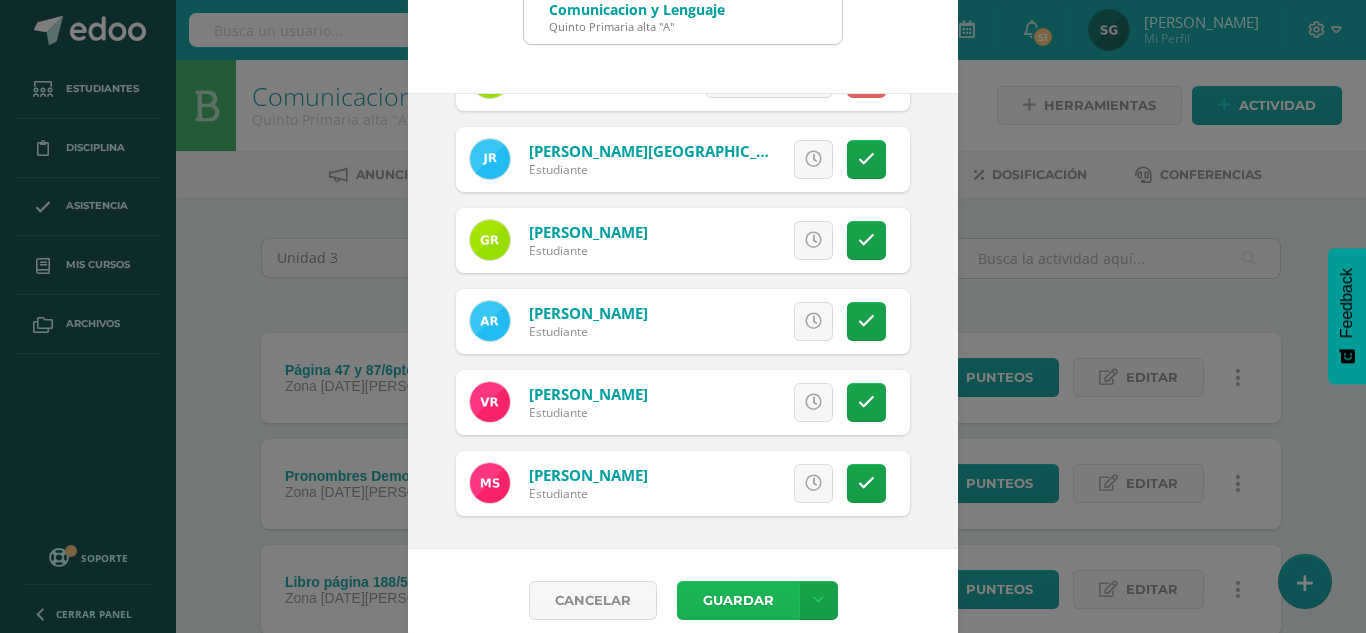 click on "Guardar" at bounding box center (738, 600) 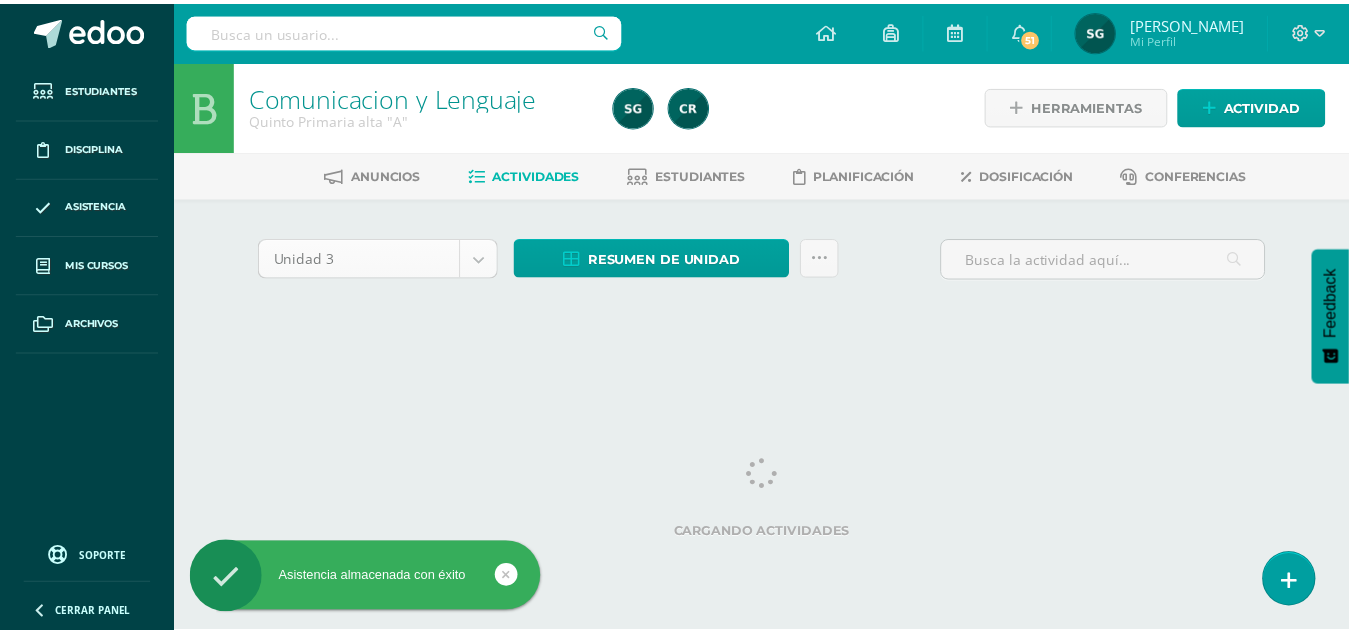 scroll, scrollTop: 0, scrollLeft: 0, axis: both 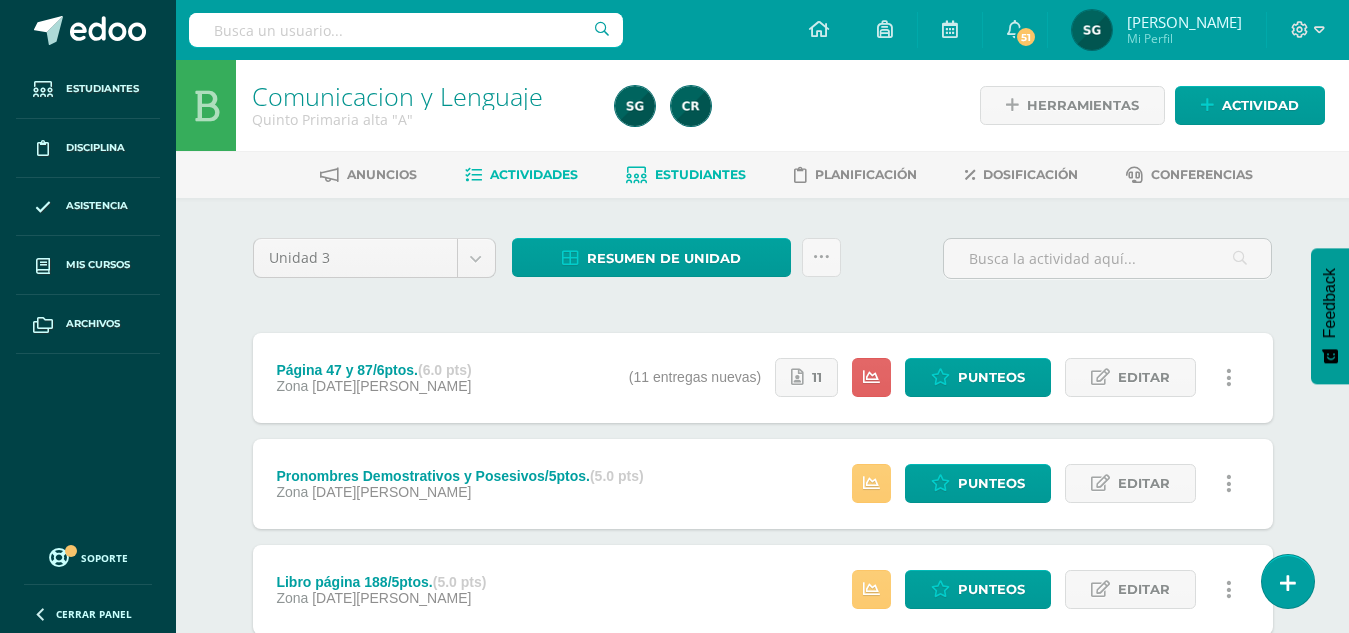 click on "Estudiantes" at bounding box center (700, 174) 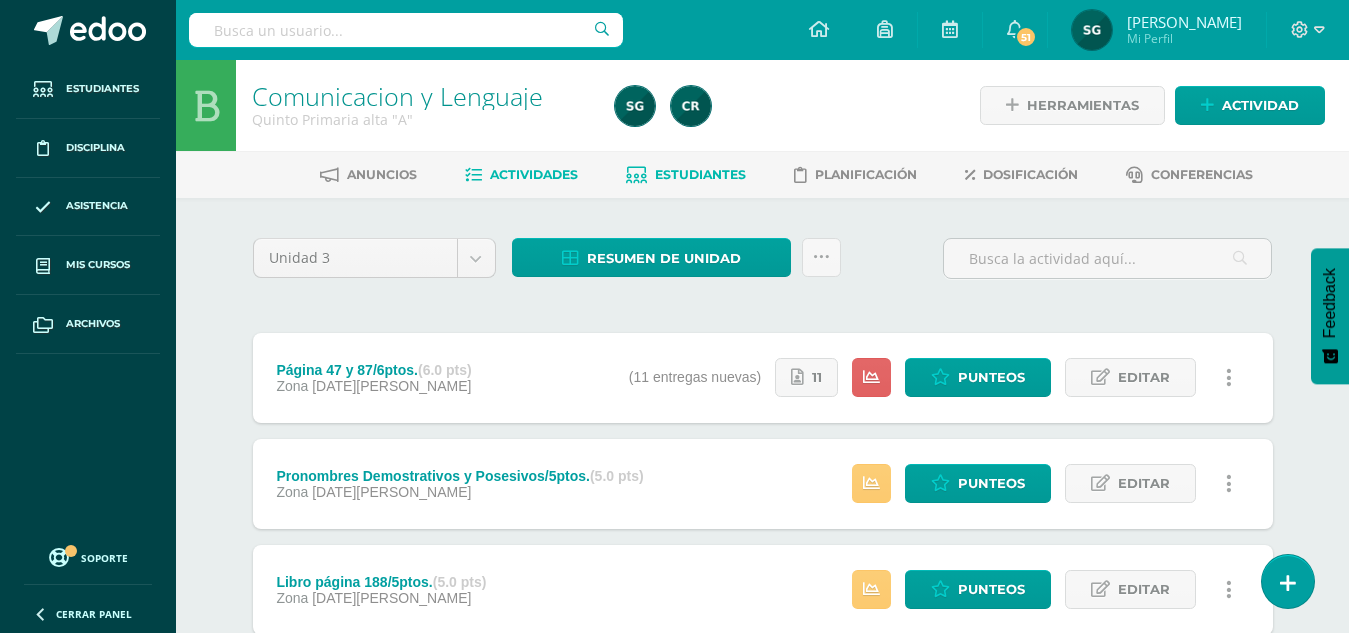 click on "Estudiantes" at bounding box center [700, 174] 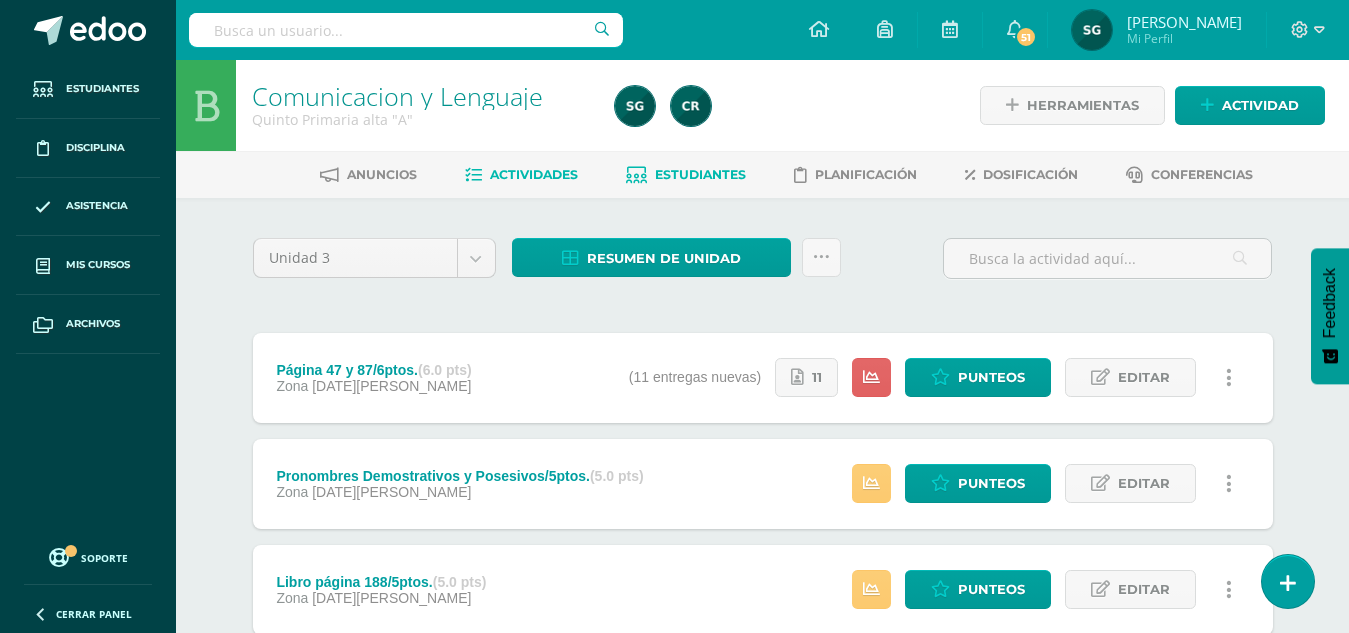 click on "Estudiantes" at bounding box center (700, 174) 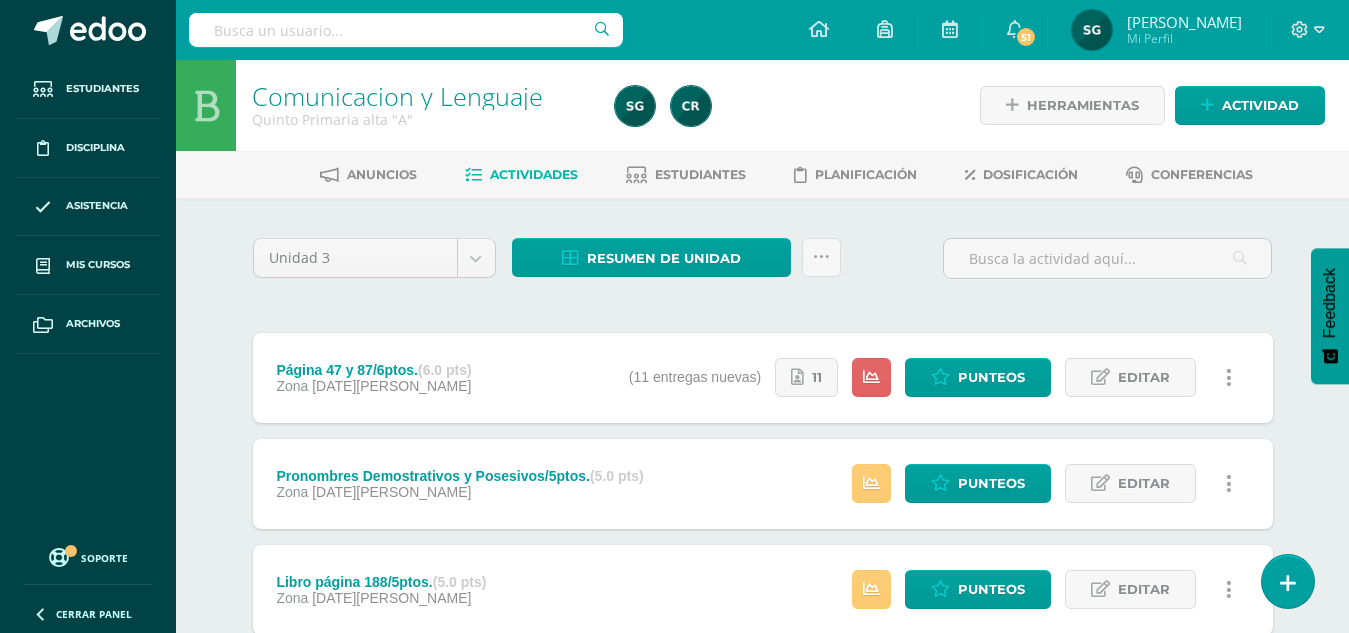 click on "Comunicacion y Lenguaje" at bounding box center (397, 96) 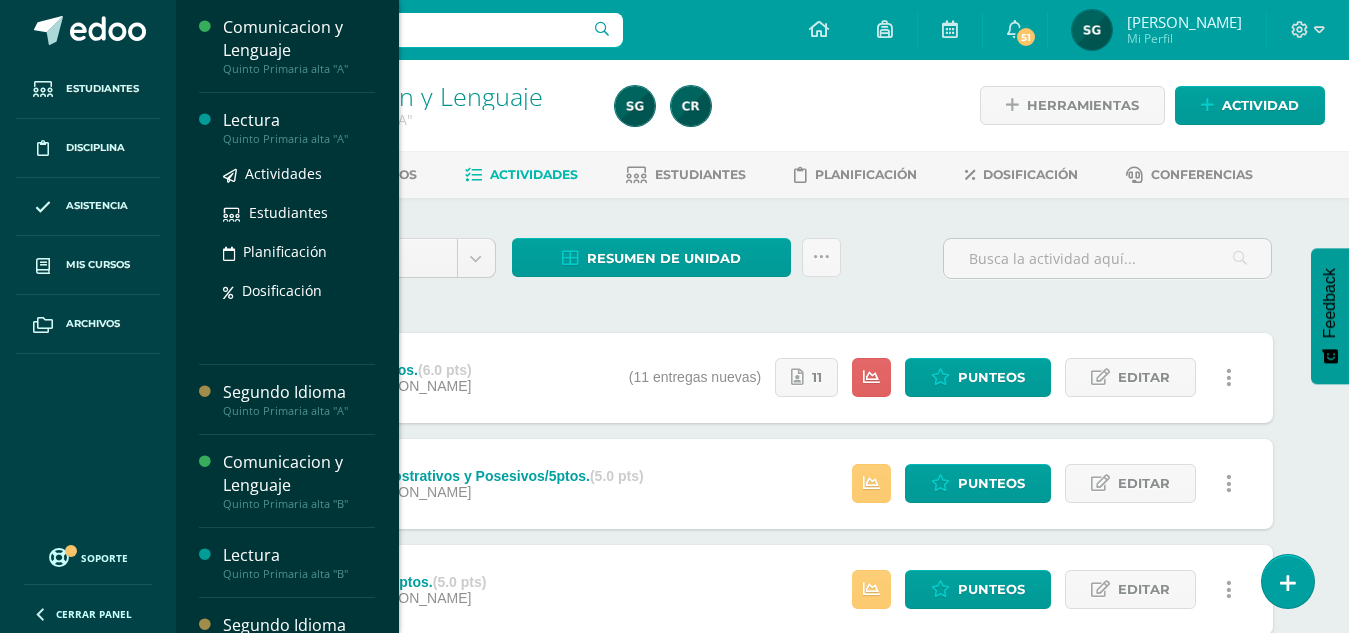click on "Lectura" at bounding box center [299, 120] 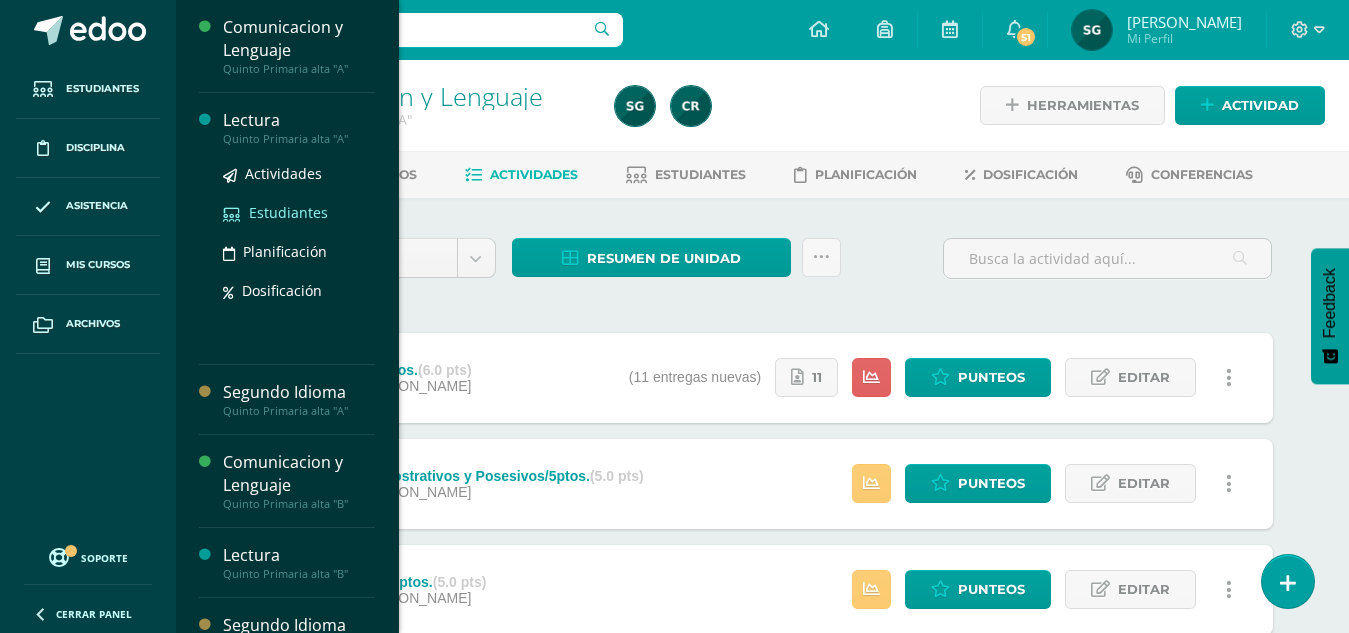click on "Estudiantes" at bounding box center [288, 212] 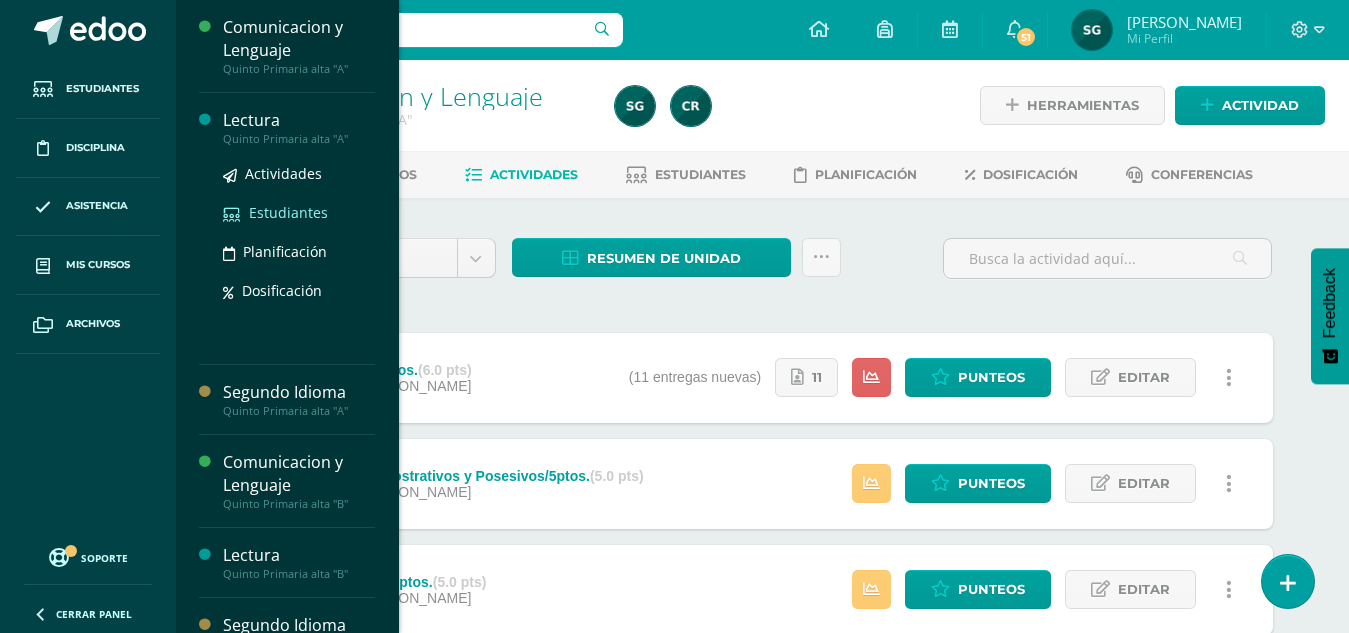 click on "Estudiantes" at bounding box center [288, 212] 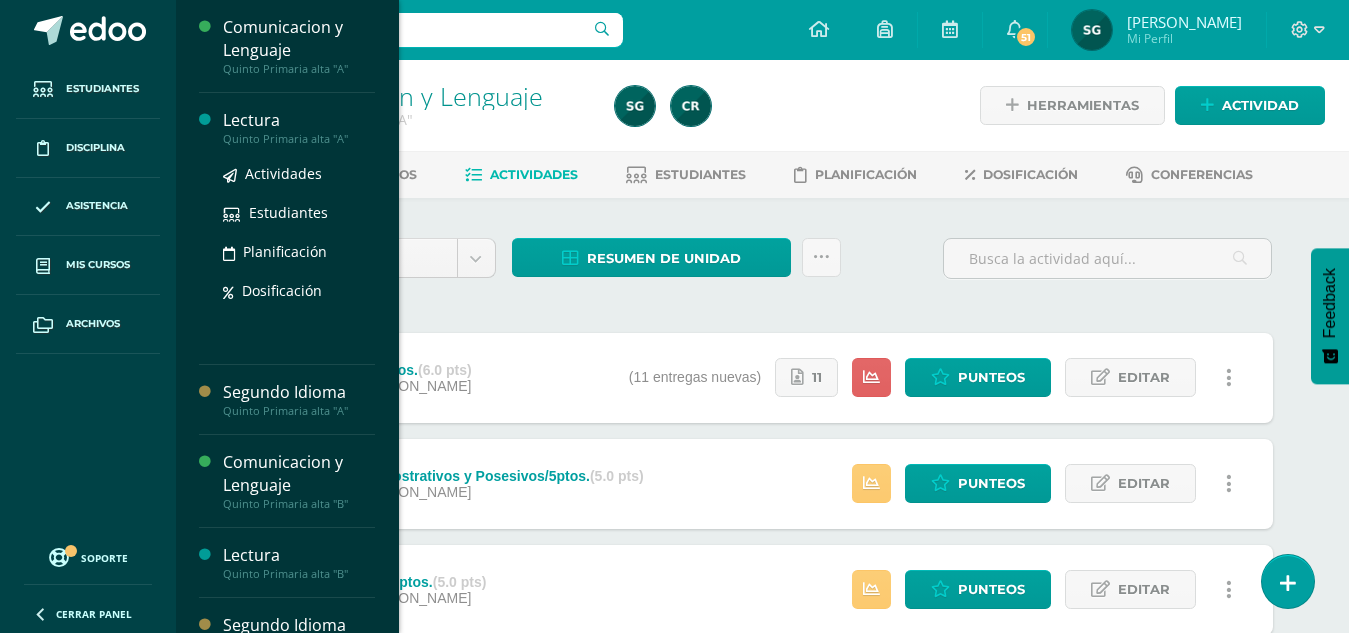 click on "Lectura" at bounding box center (299, 120) 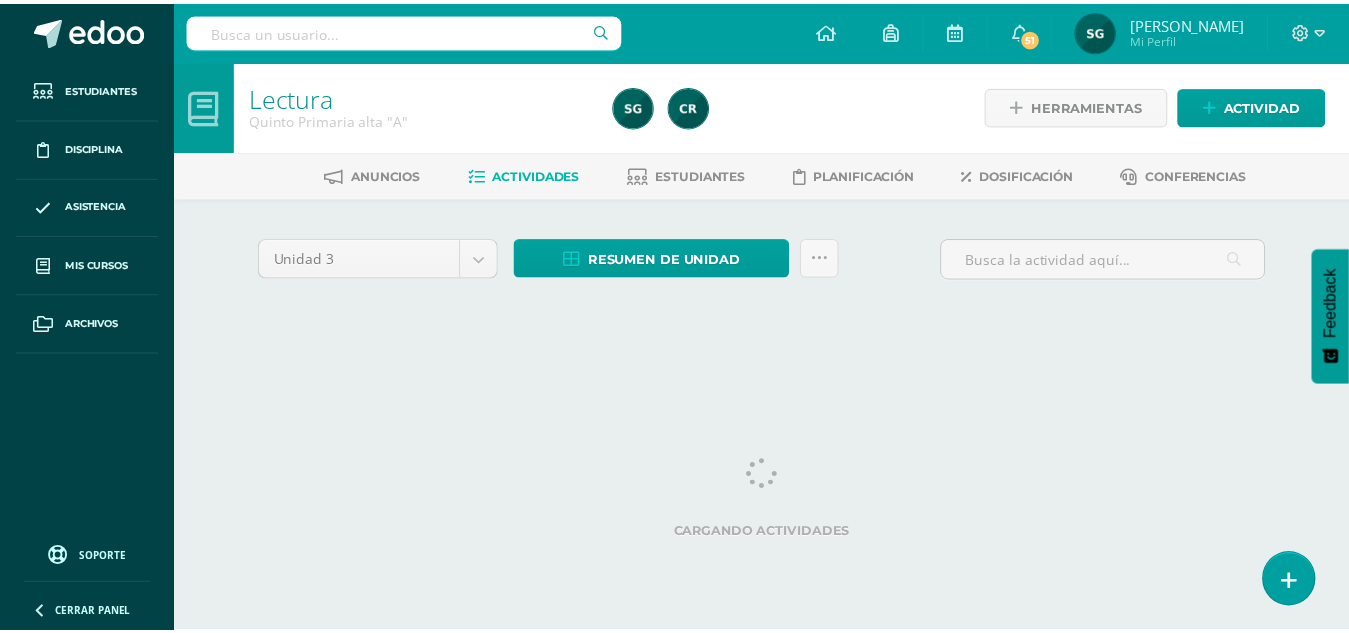 scroll, scrollTop: 0, scrollLeft: 0, axis: both 